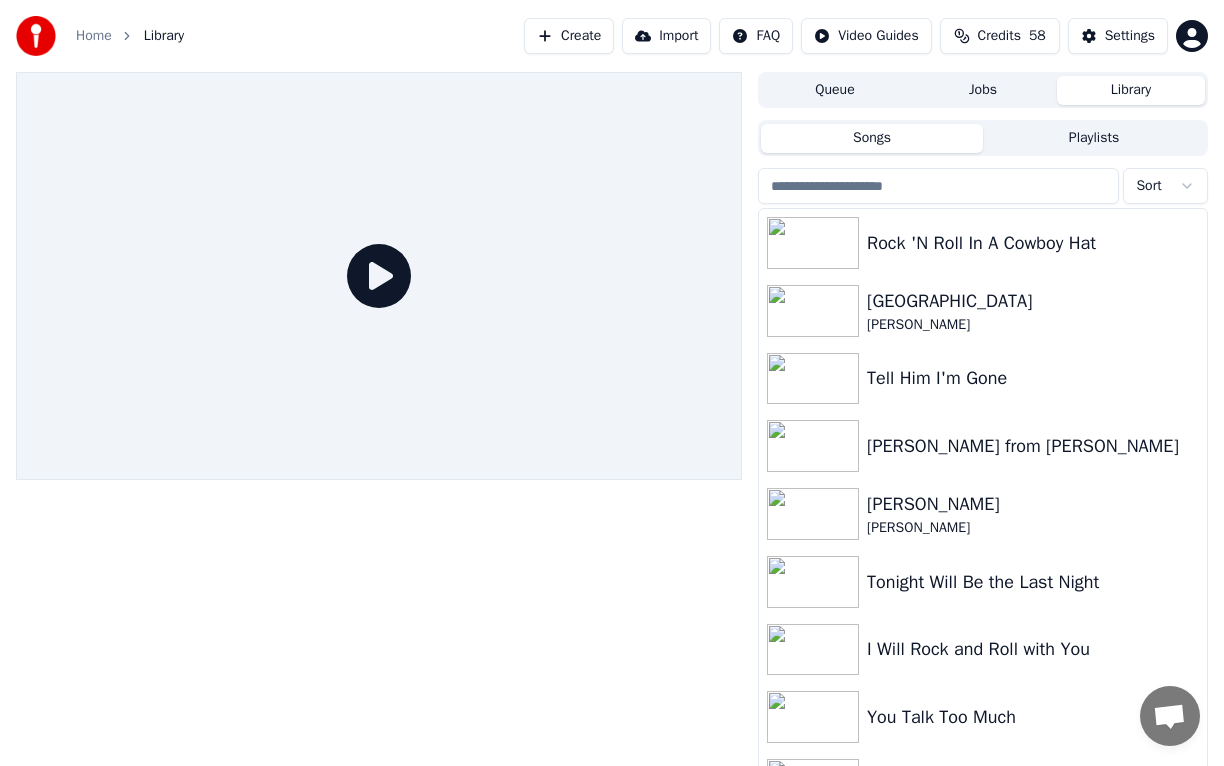 scroll, scrollTop: 0, scrollLeft: 0, axis: both 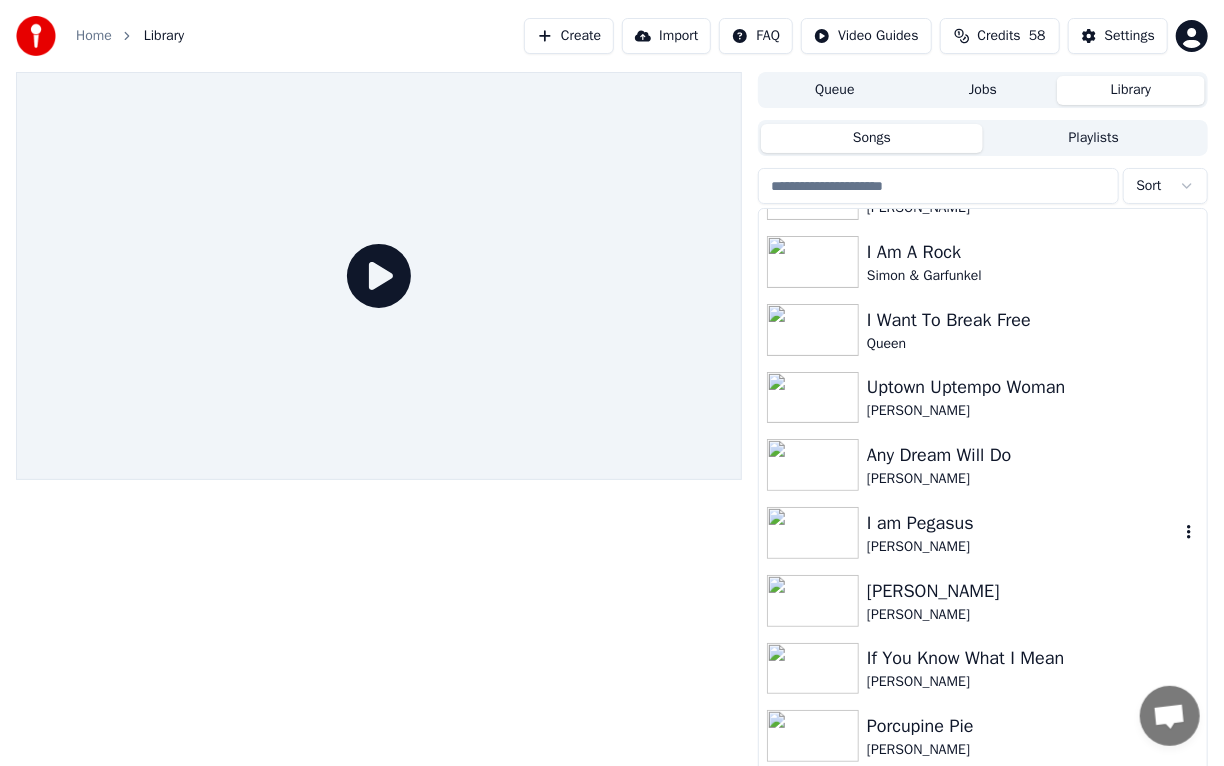 click at bounding box center [813, 533] 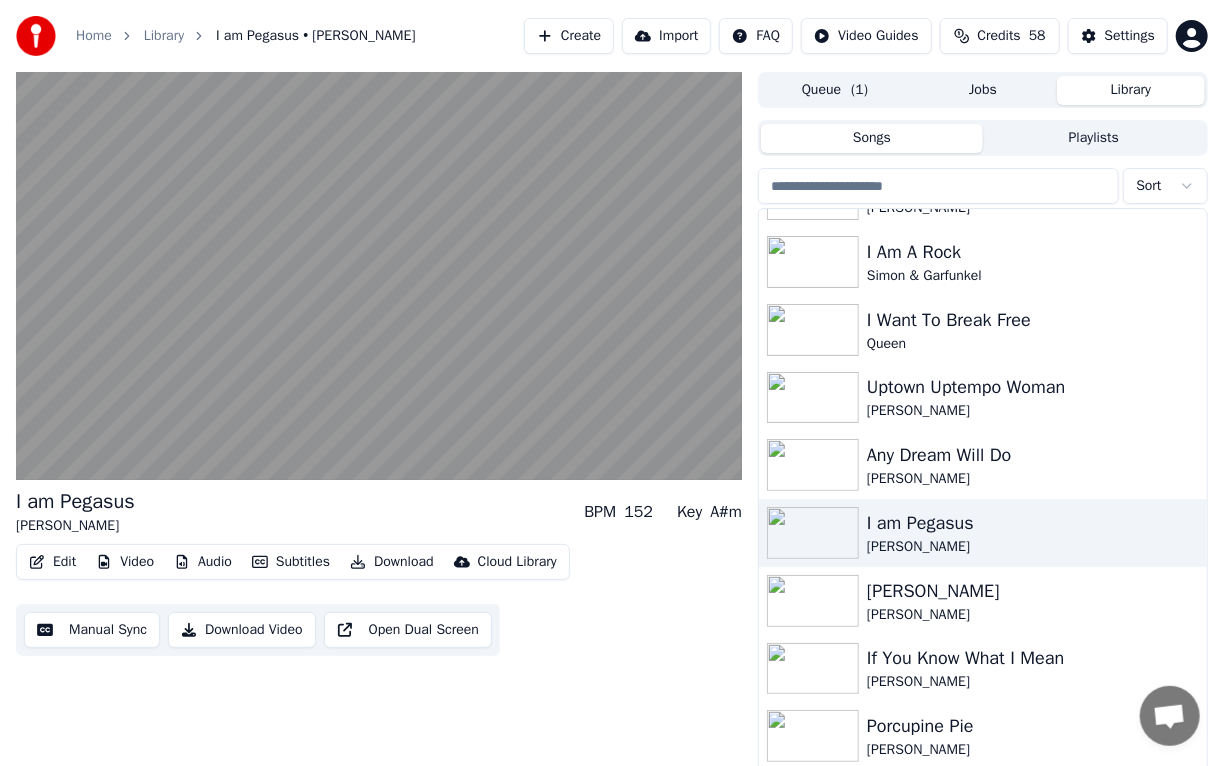 click on "Edit" at bounding box center (52, 562) 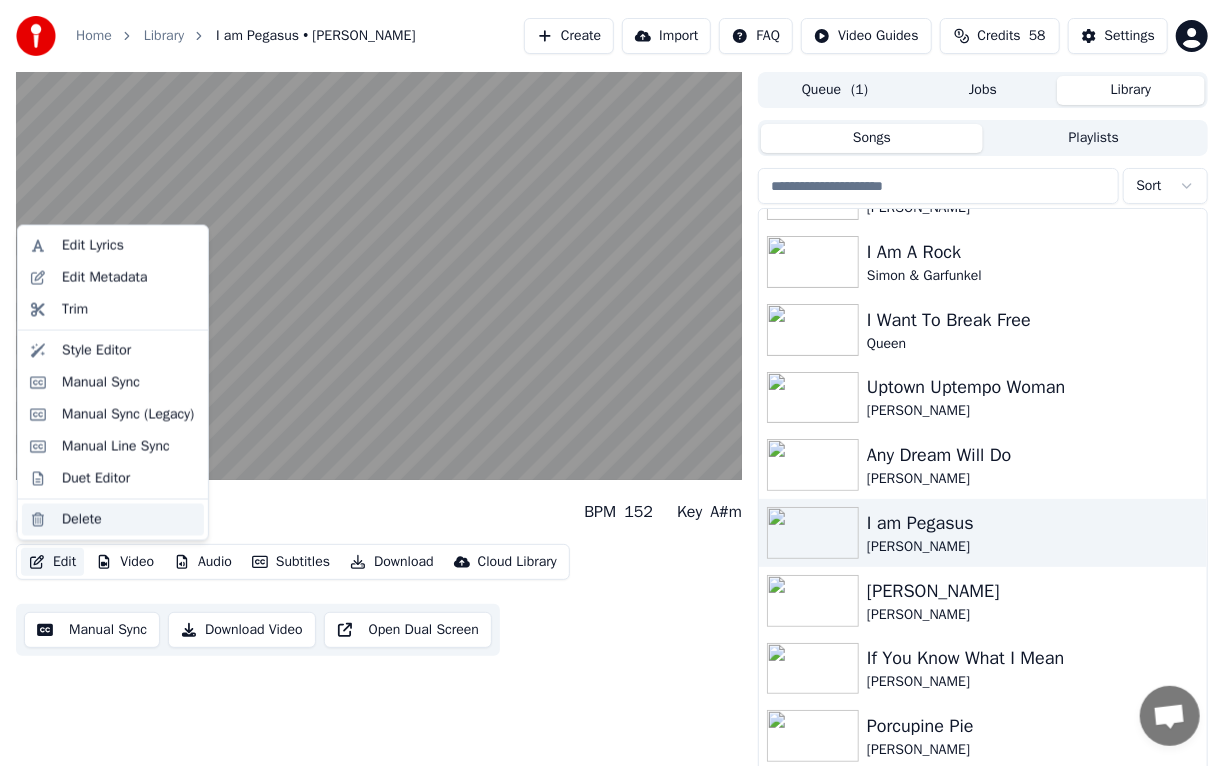 click on "Delete" at bounding box center [82, 519] 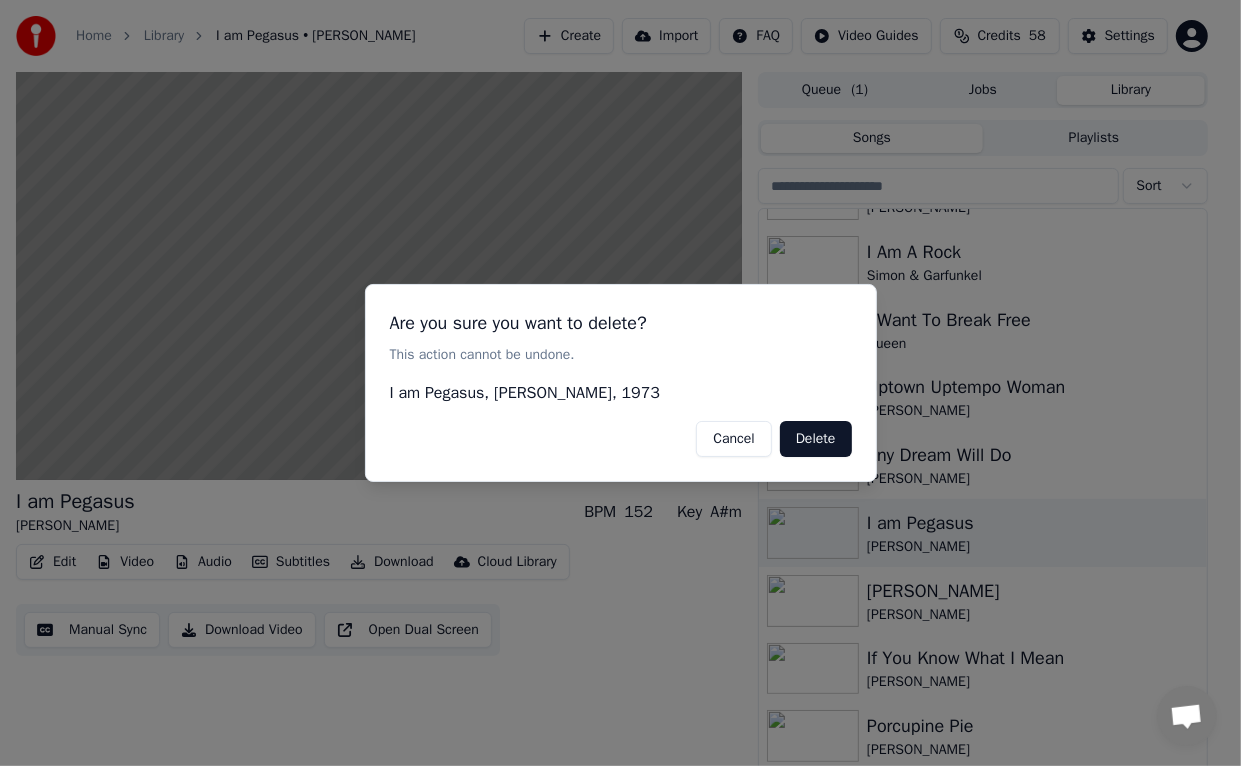 click on "Delete" at bounding box center (816, 439) 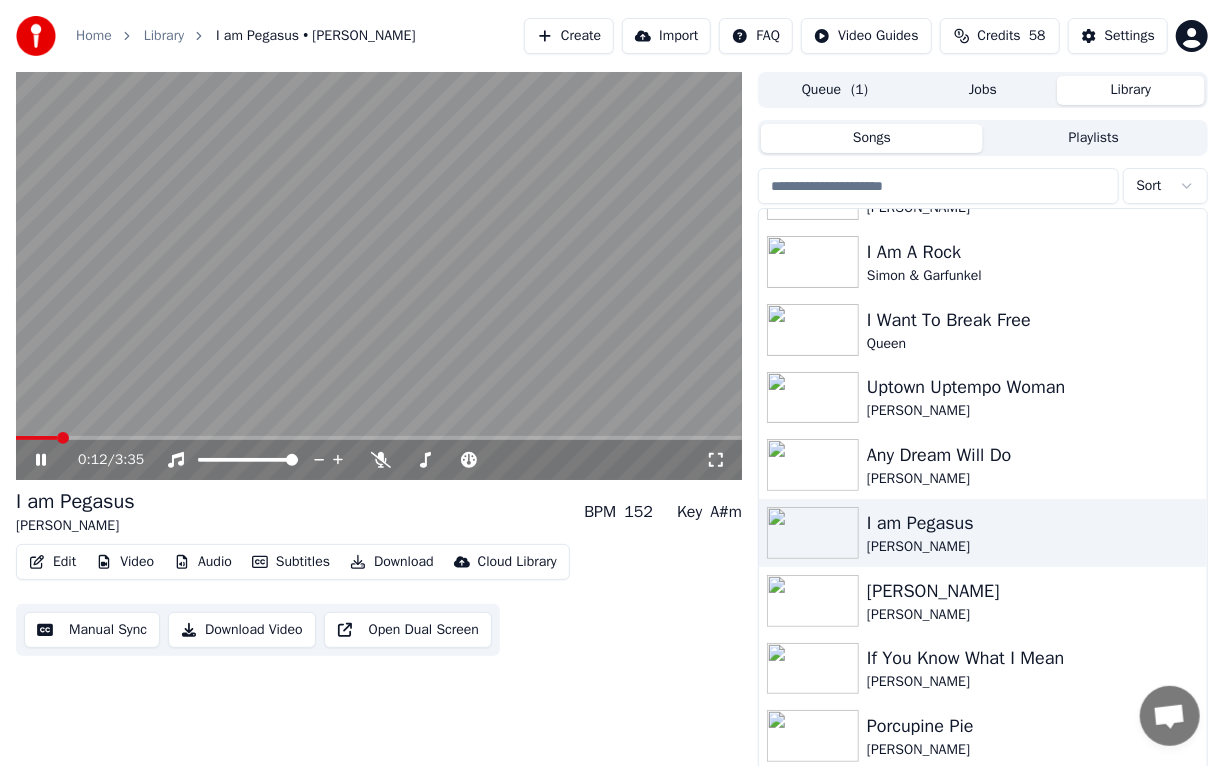 click on "Create" at bounding box center [569, 36] 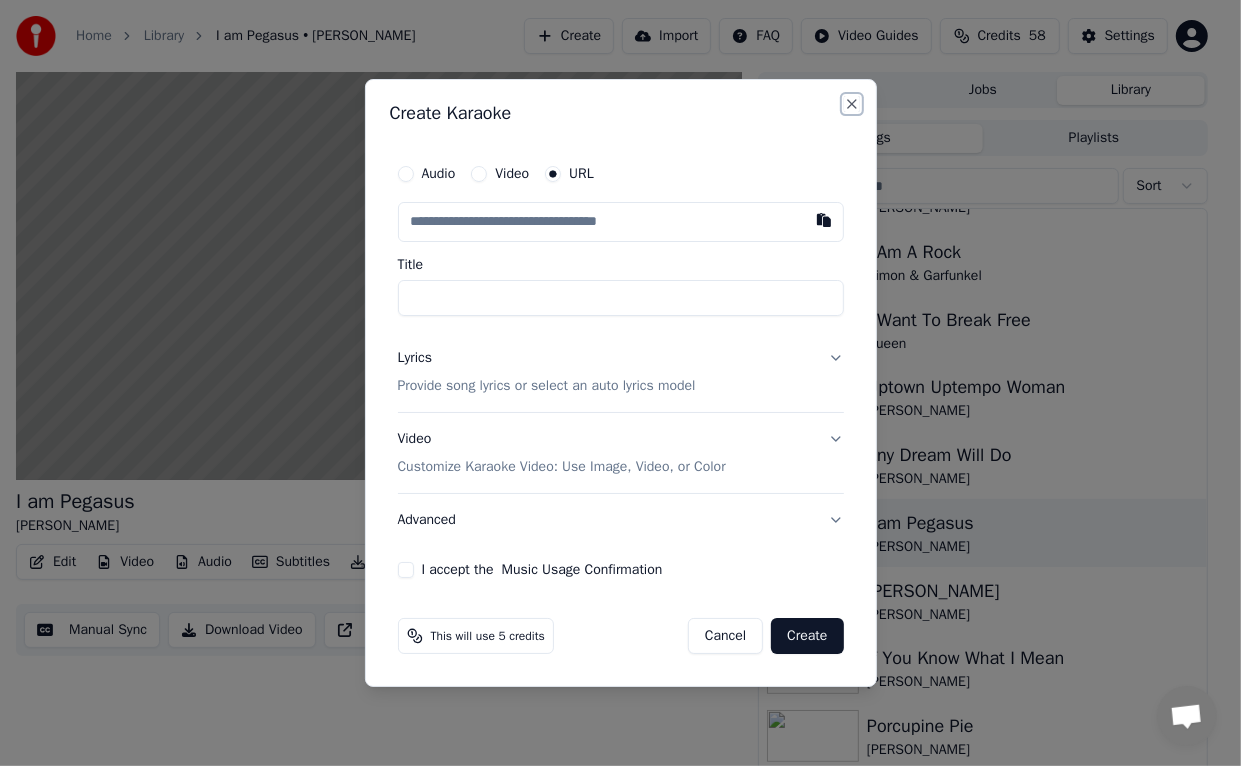 click on "Close" at bounding box center (852, 104) 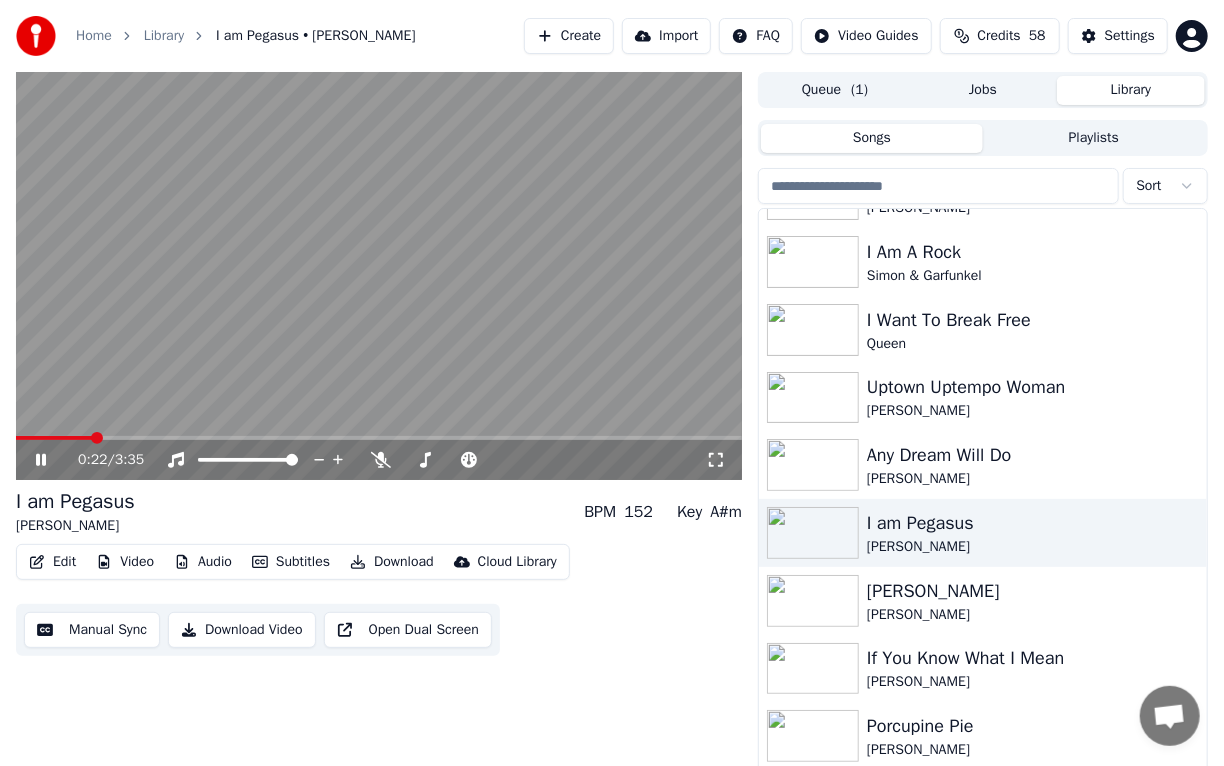 click 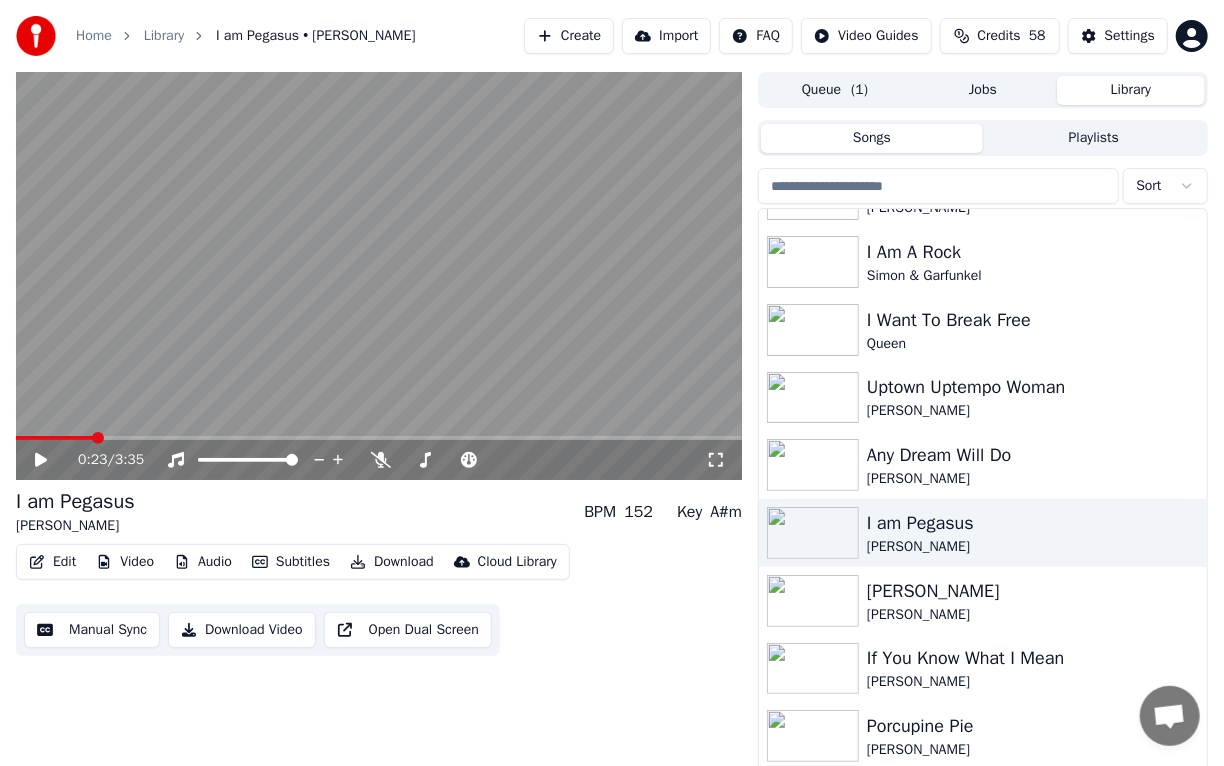 click on "Create" at bounding box center [569, 36] 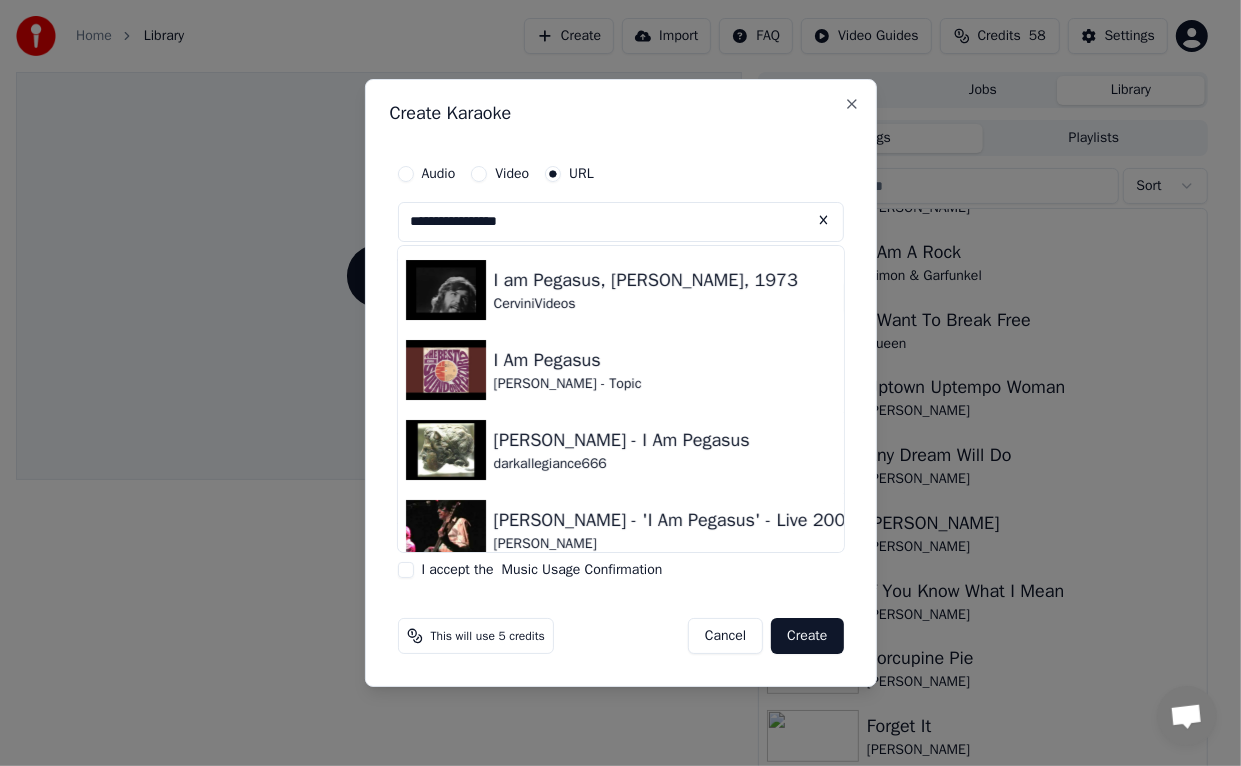 click on "I accept the   Music Usage Confirmation" at bounding box center [406, 570] 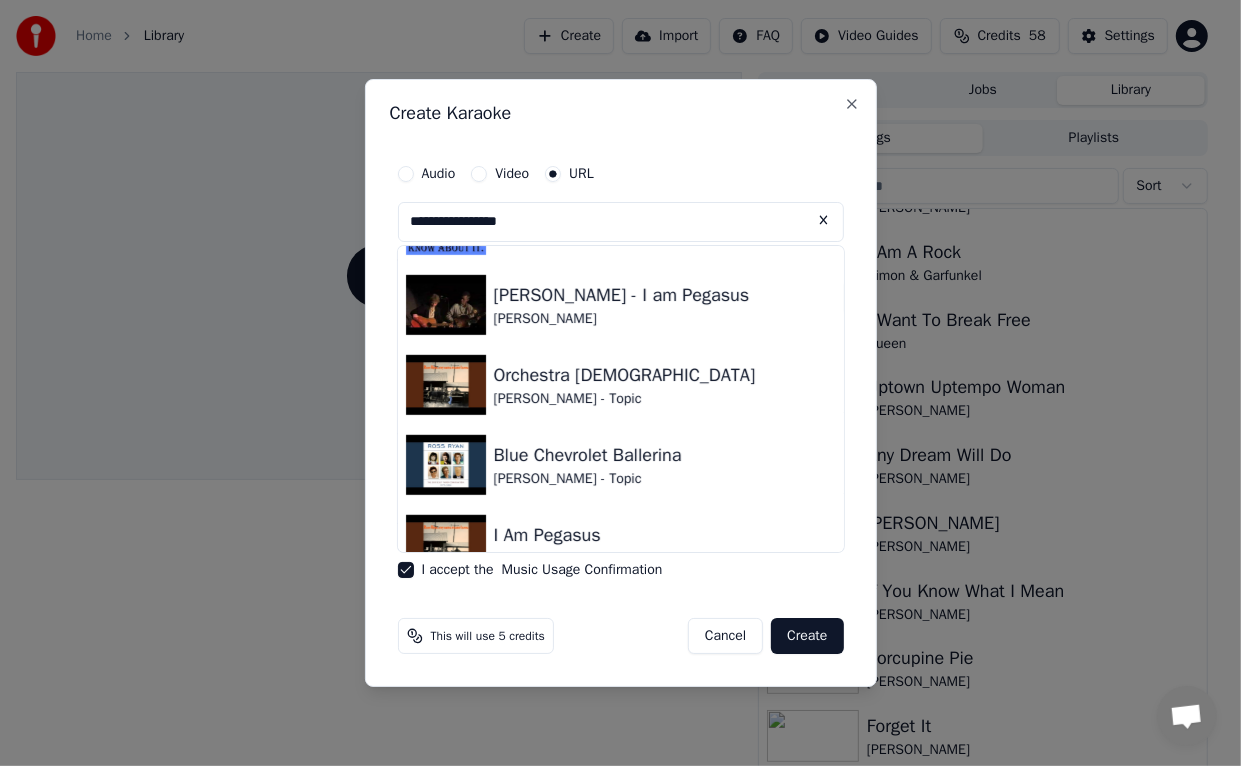 scroll, scrollTop: 1054, scrollLeft: 0, axis: vertical 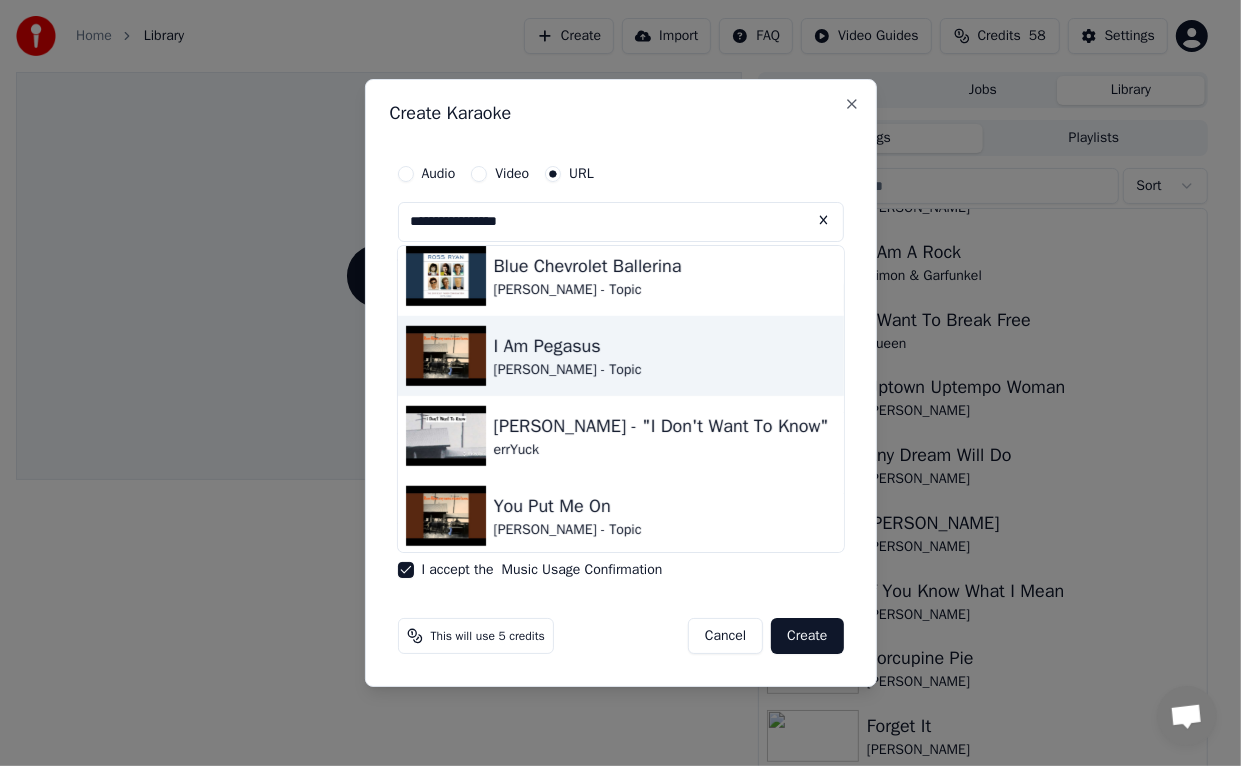 click on "I Am Pegasus" at bounding box center [568, 346] 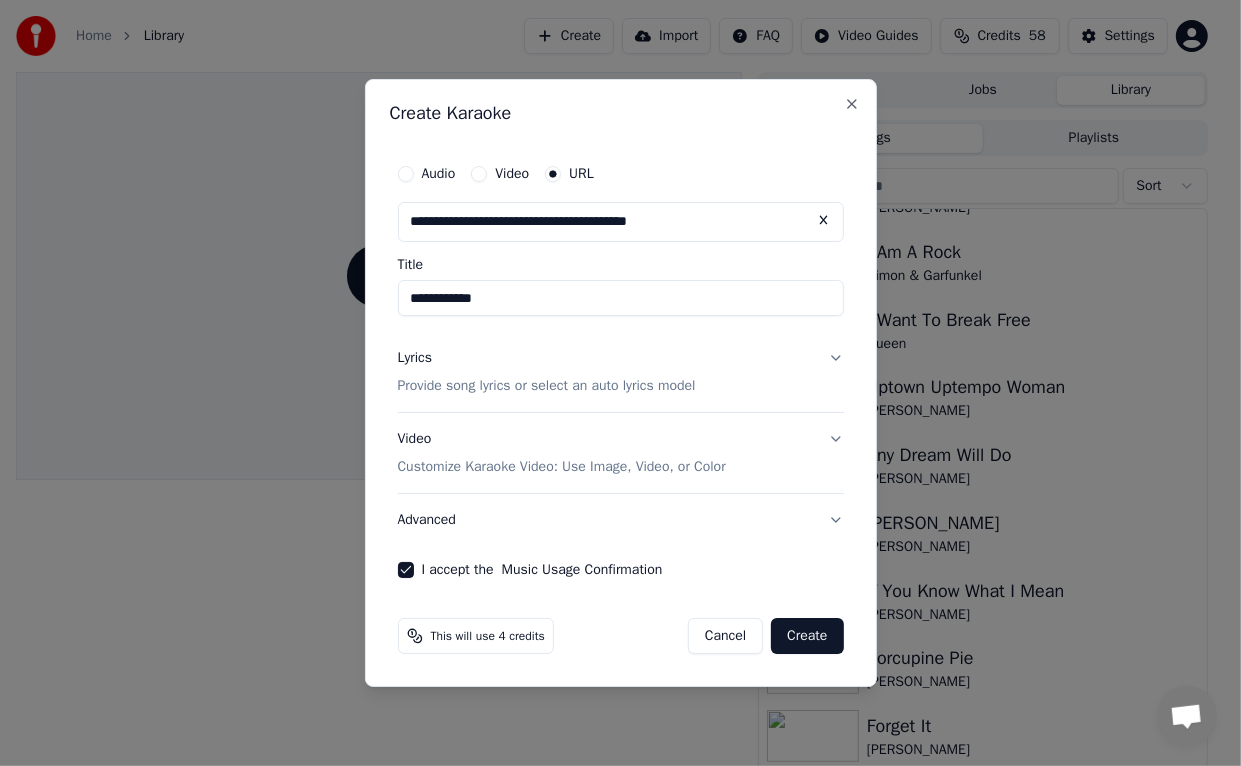 click on "Create" at bounding box center (807, 636) 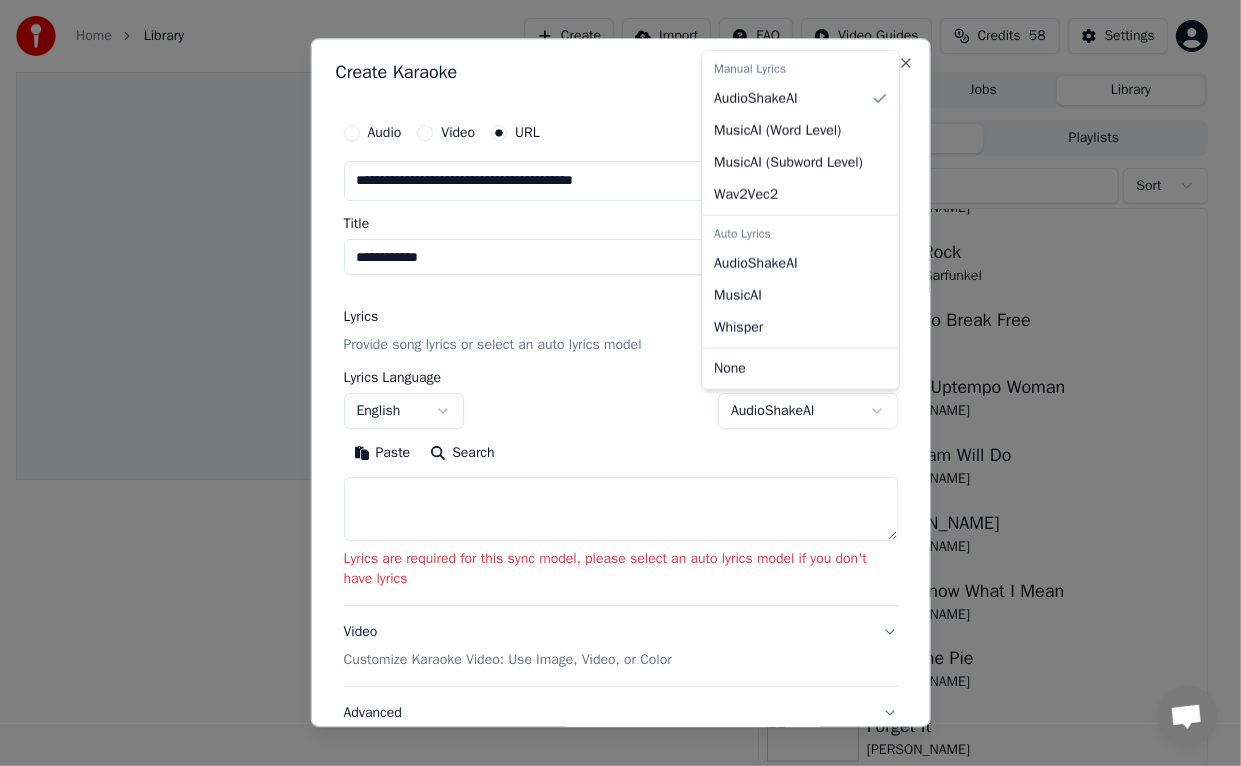 click on "**********" at bounding box center [612, 383] 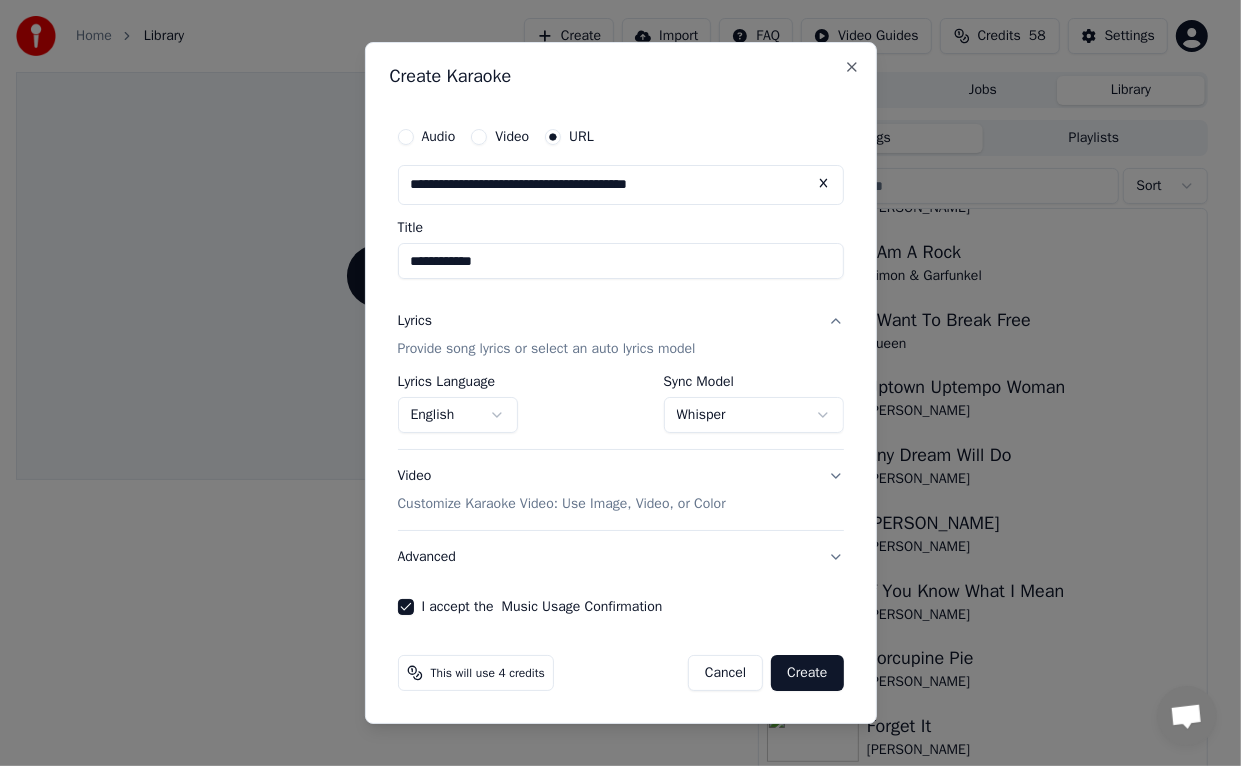 click on "Create" at bounding box center [807, 673] 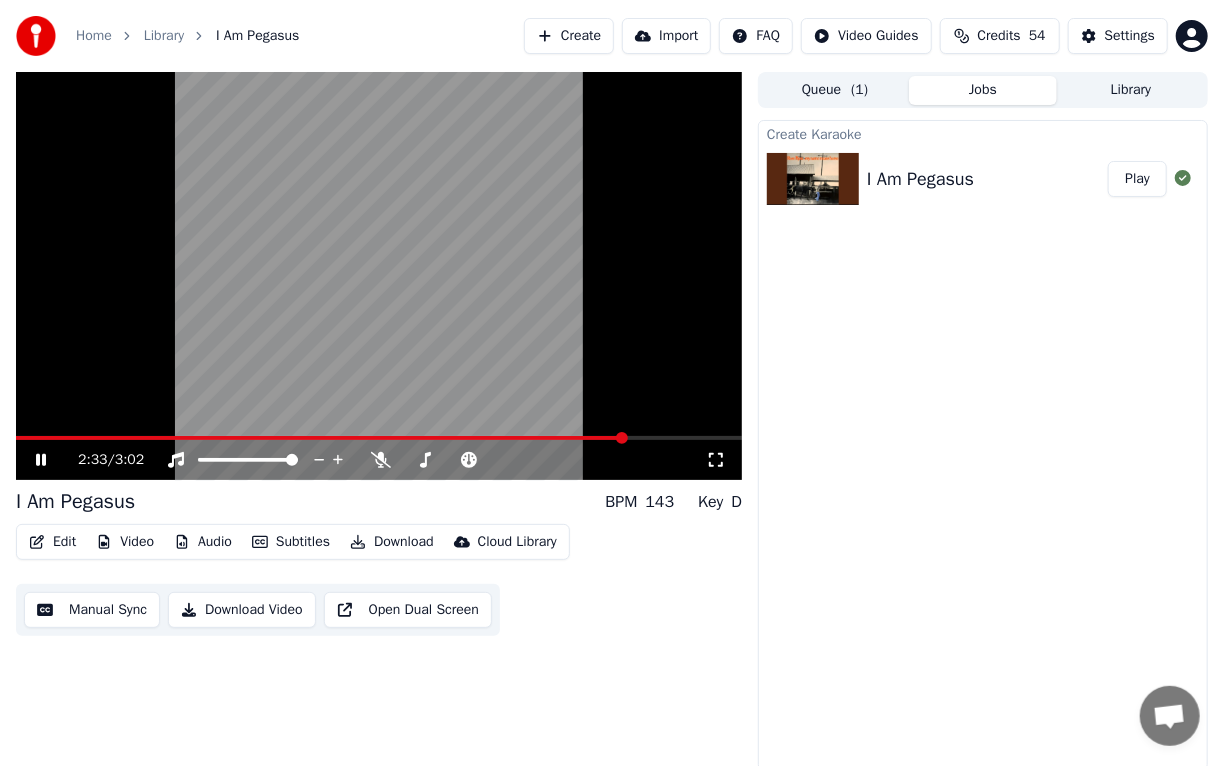click 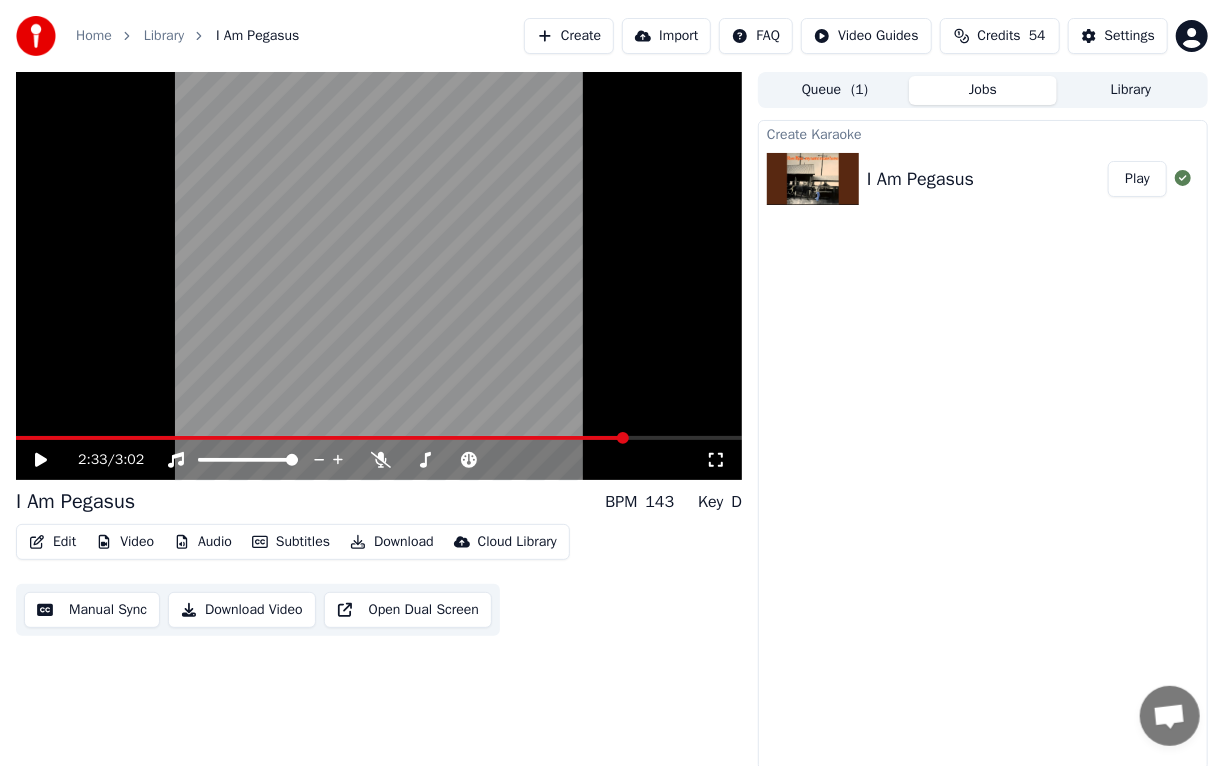 click on "Create" at bounding box center [569, 36] 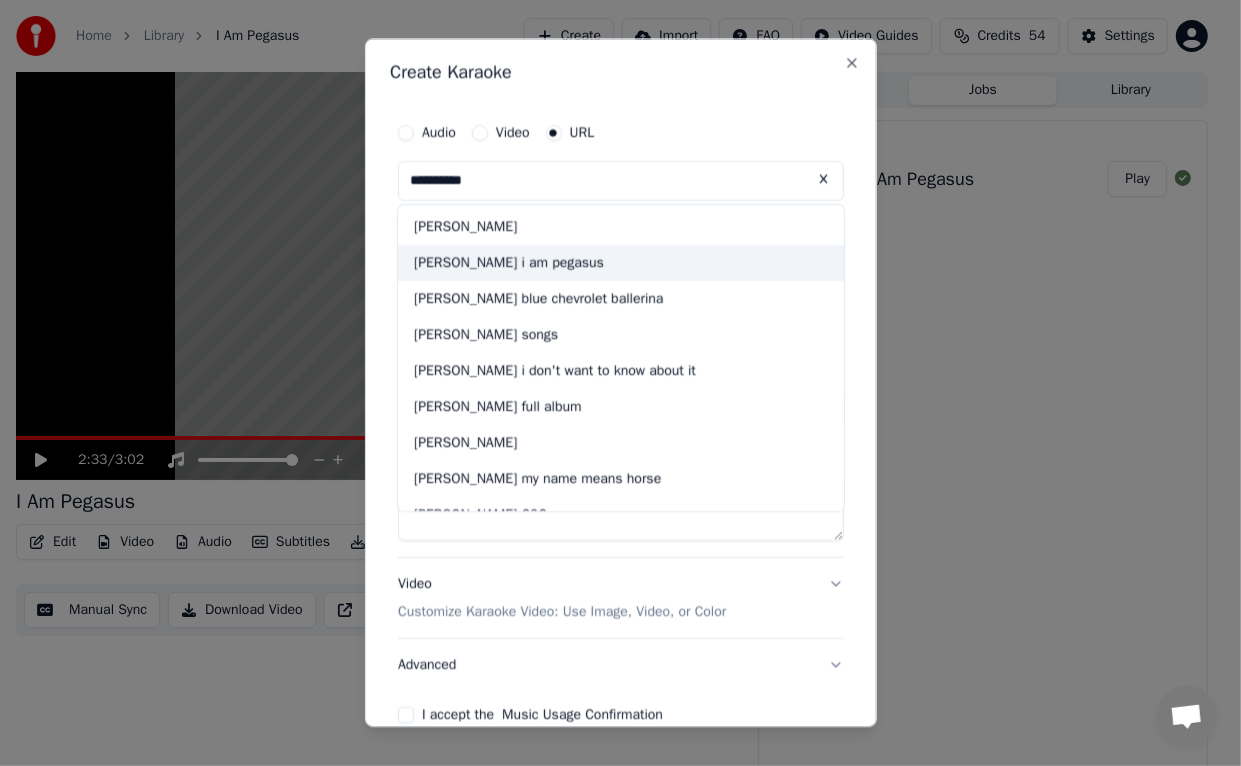 click on "[PERSON_NAME] i am pegasus" at bounding box center [621, 263] 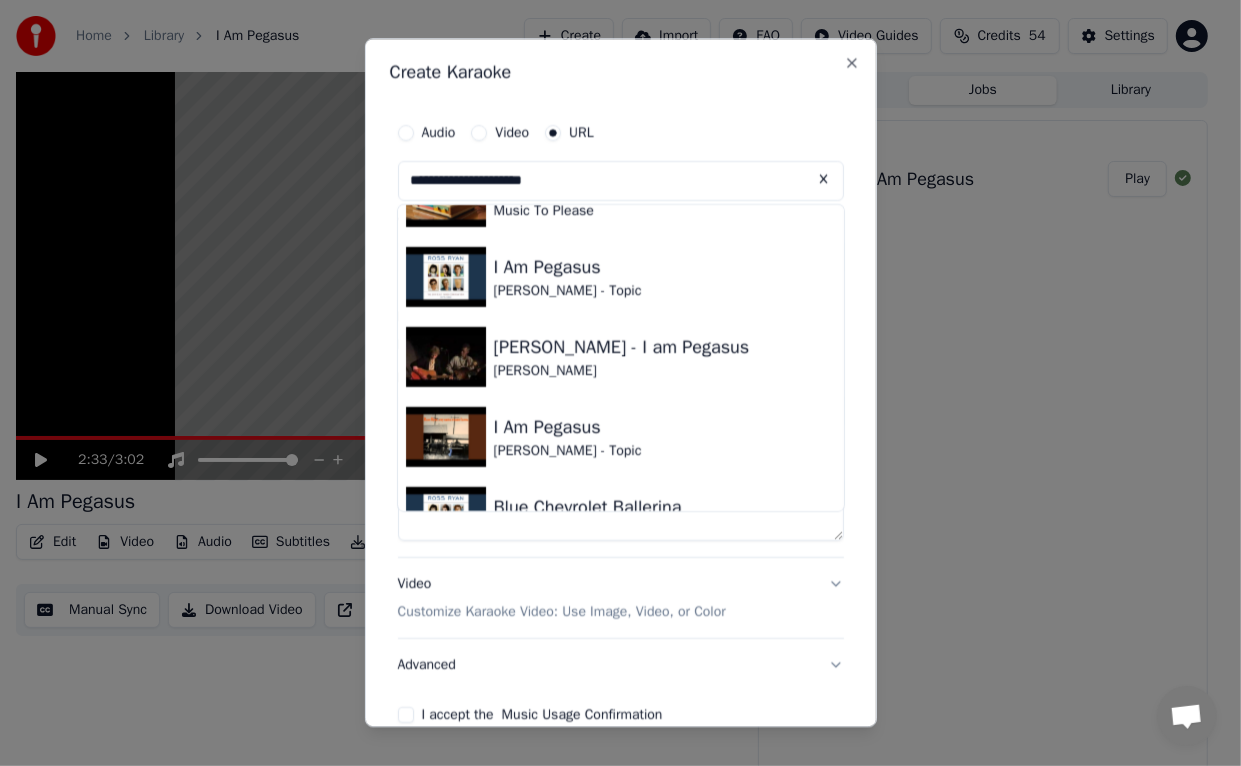 scroll, scrollTop: 745, scrollLeft: 0, axis: vertical 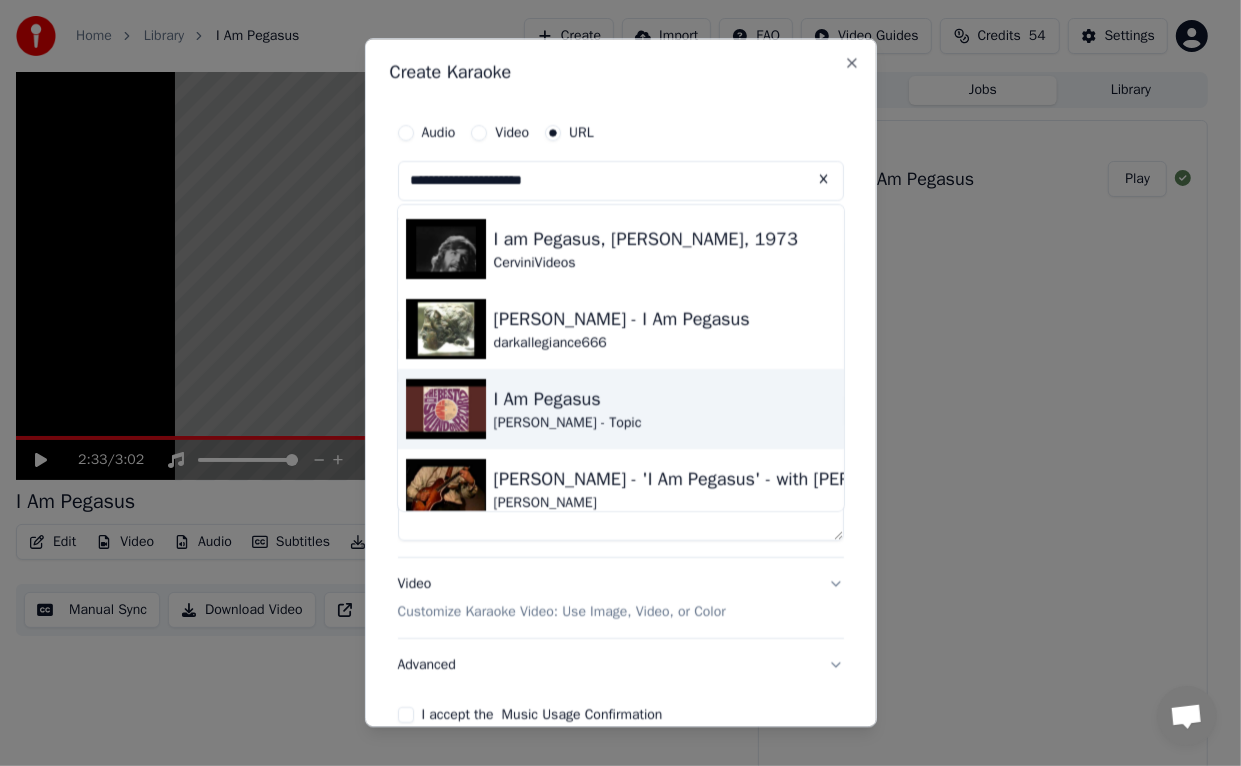 click on "I Am Pegasus" at bounding box center (568, 399) 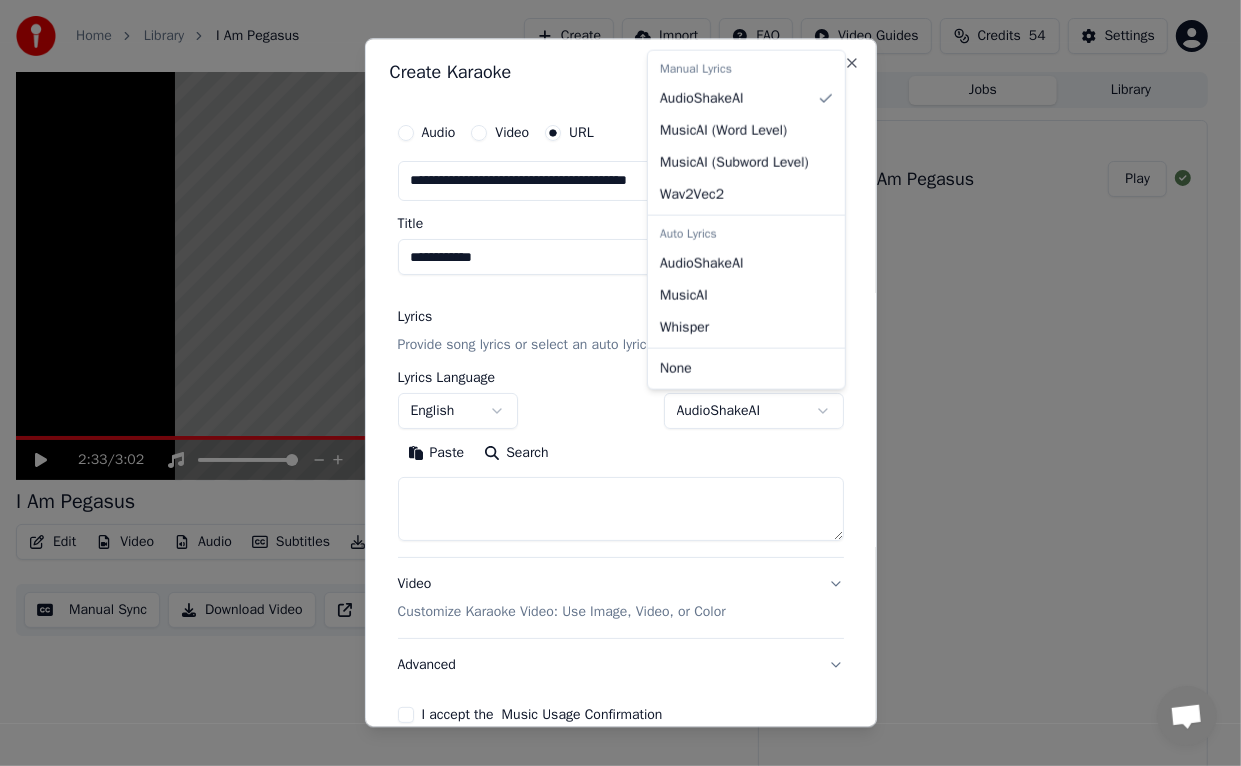 click on "**********" at bounding box center (612, 383) 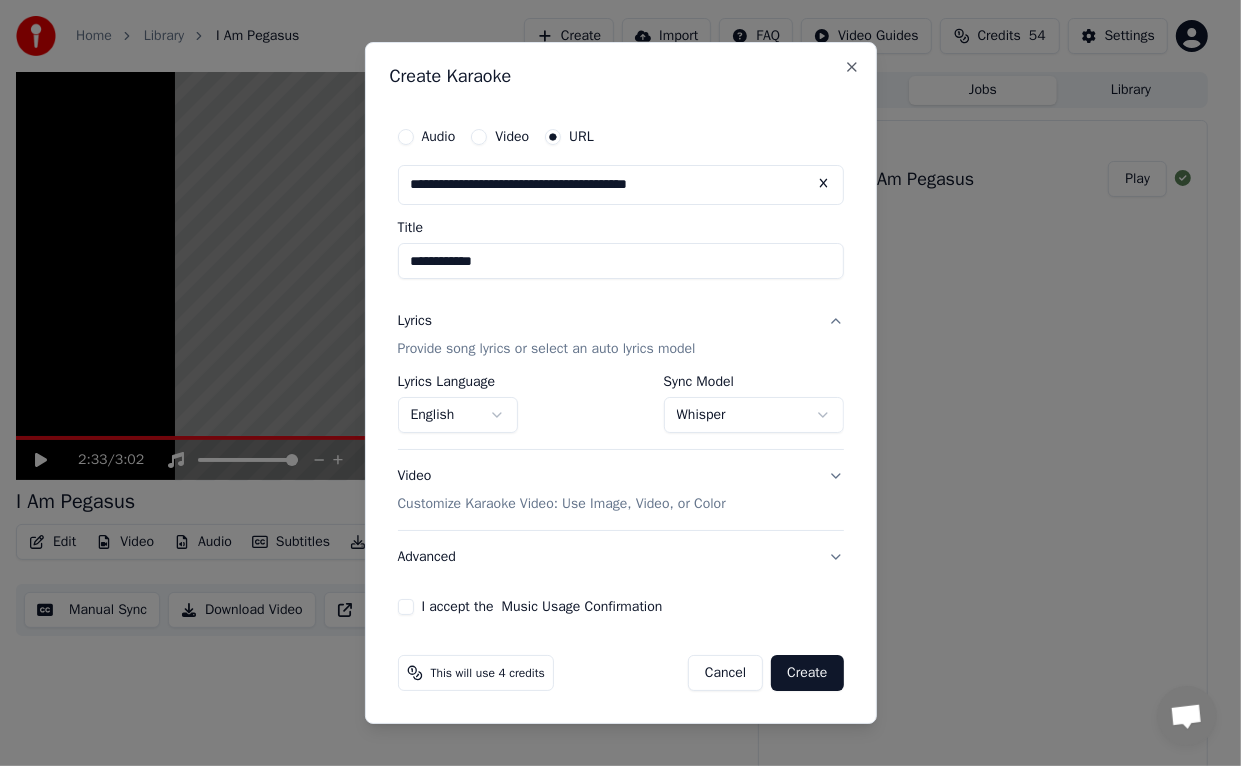 click on "I accept the   Music Usage Confirmation" at bounding box center (406, 607) 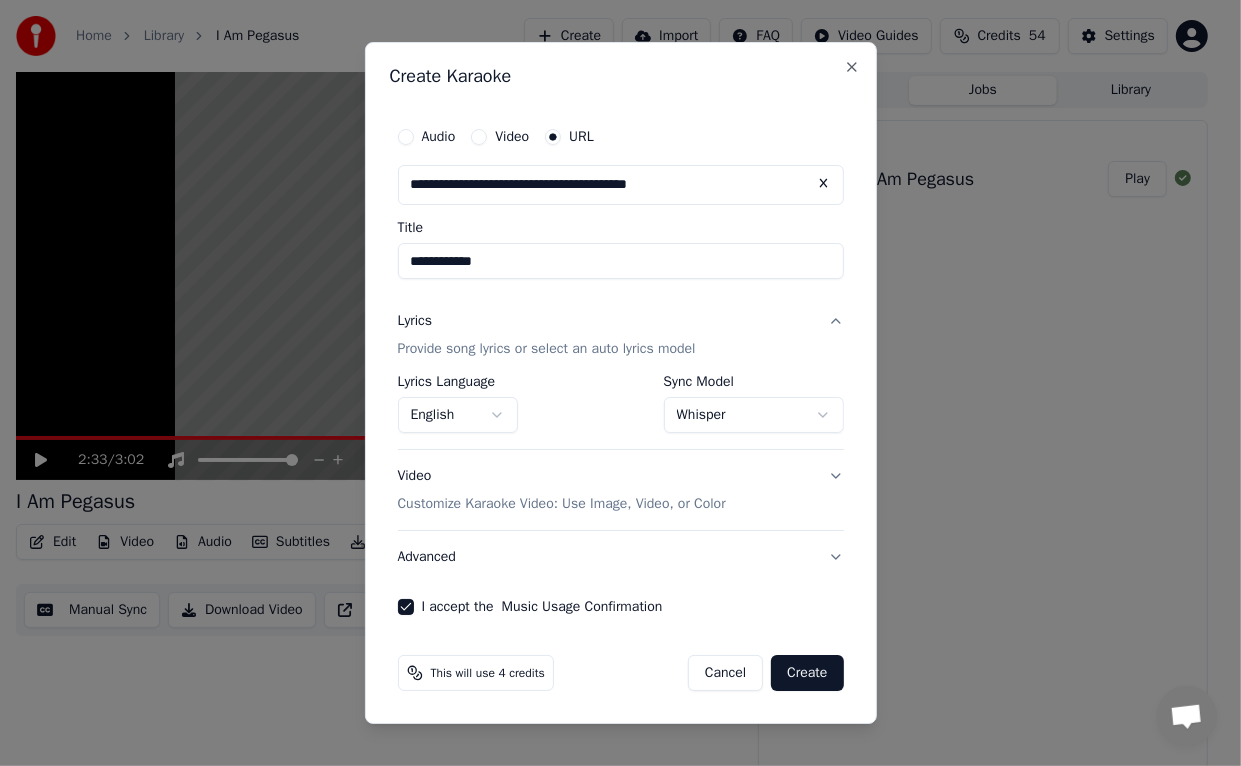 click on "Create" at bounding box center [807, 673] 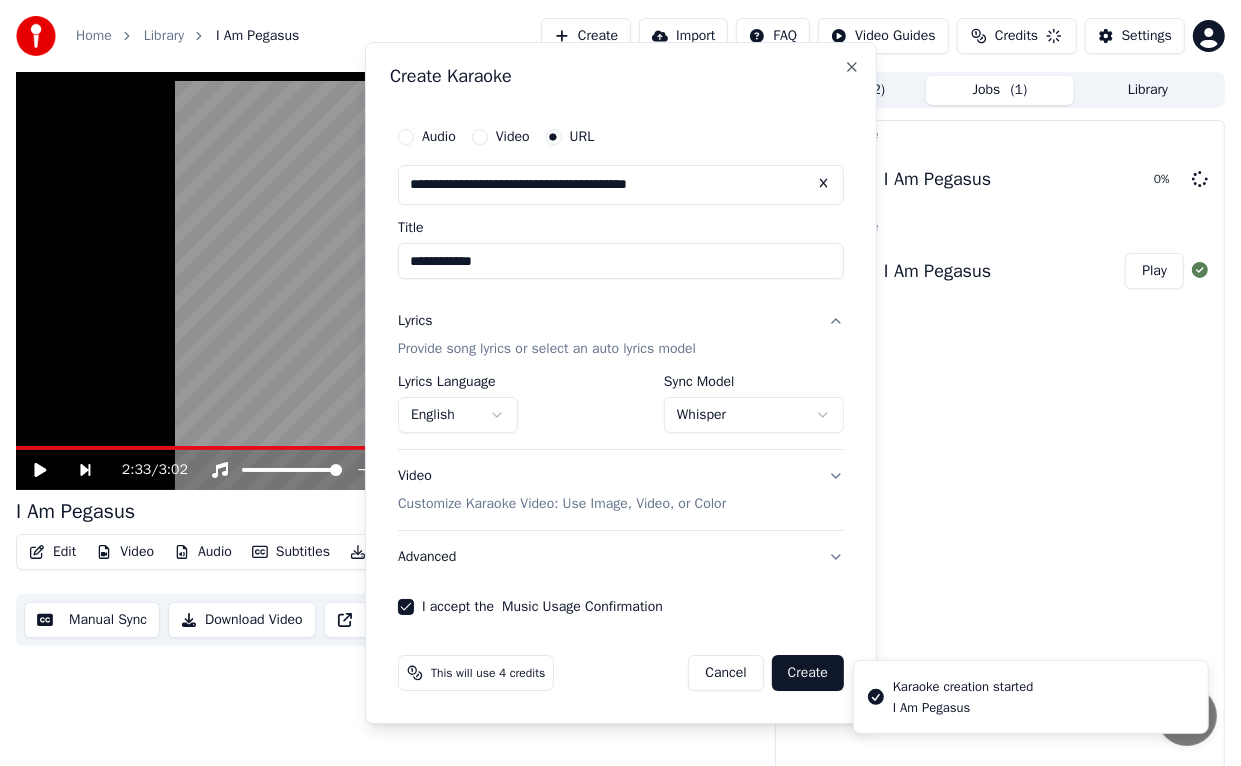 select on "**********" 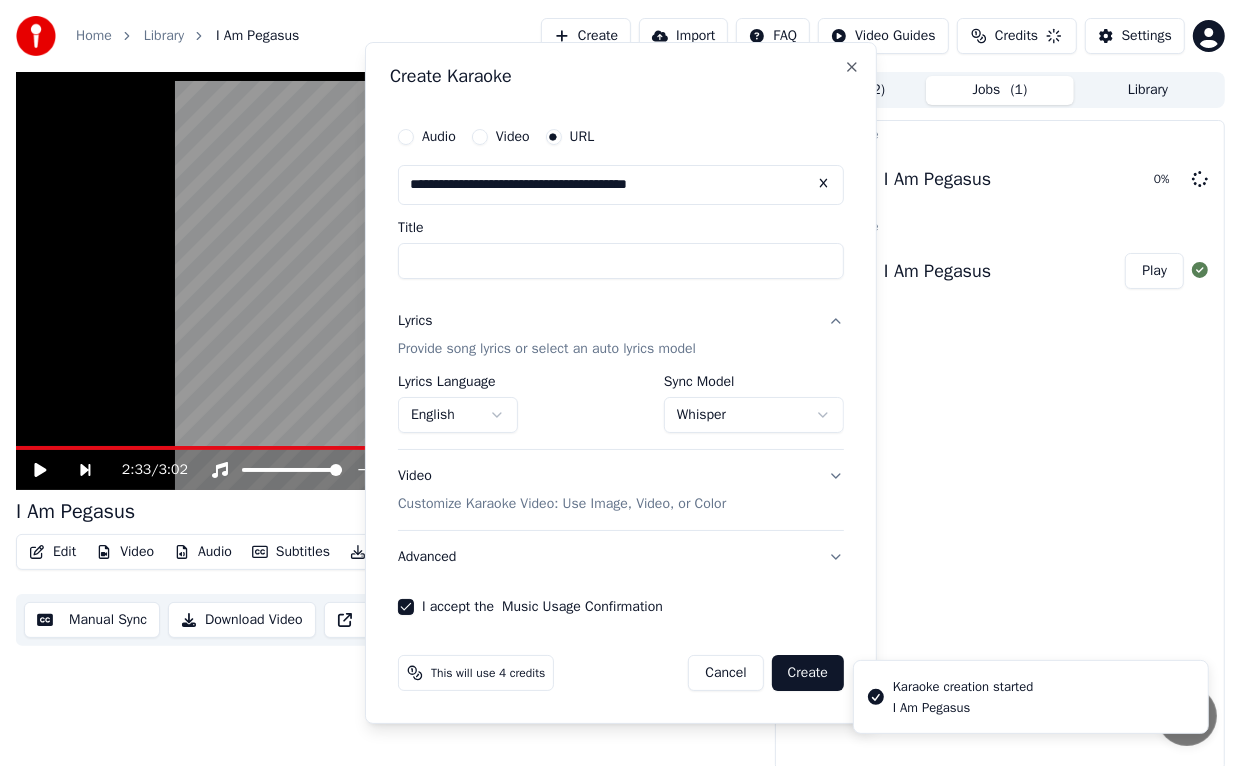 select 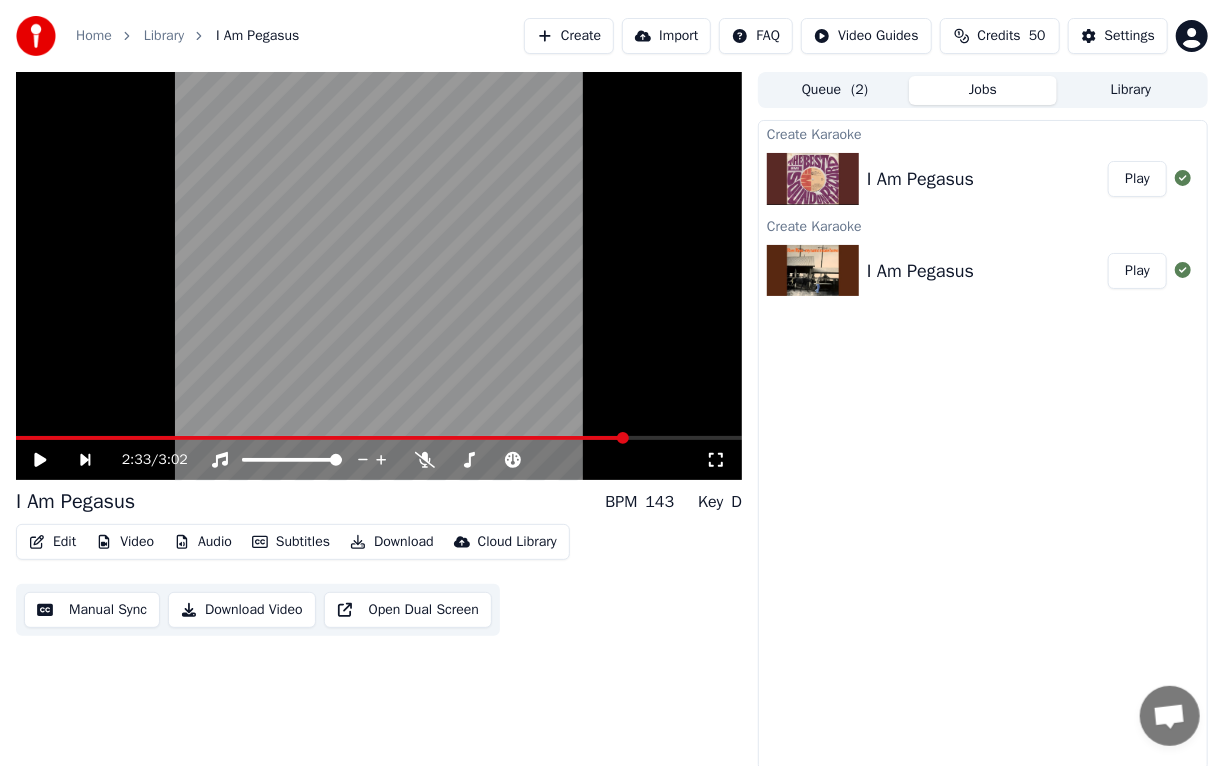 click on "Play" at bounding box center [1137, 179] 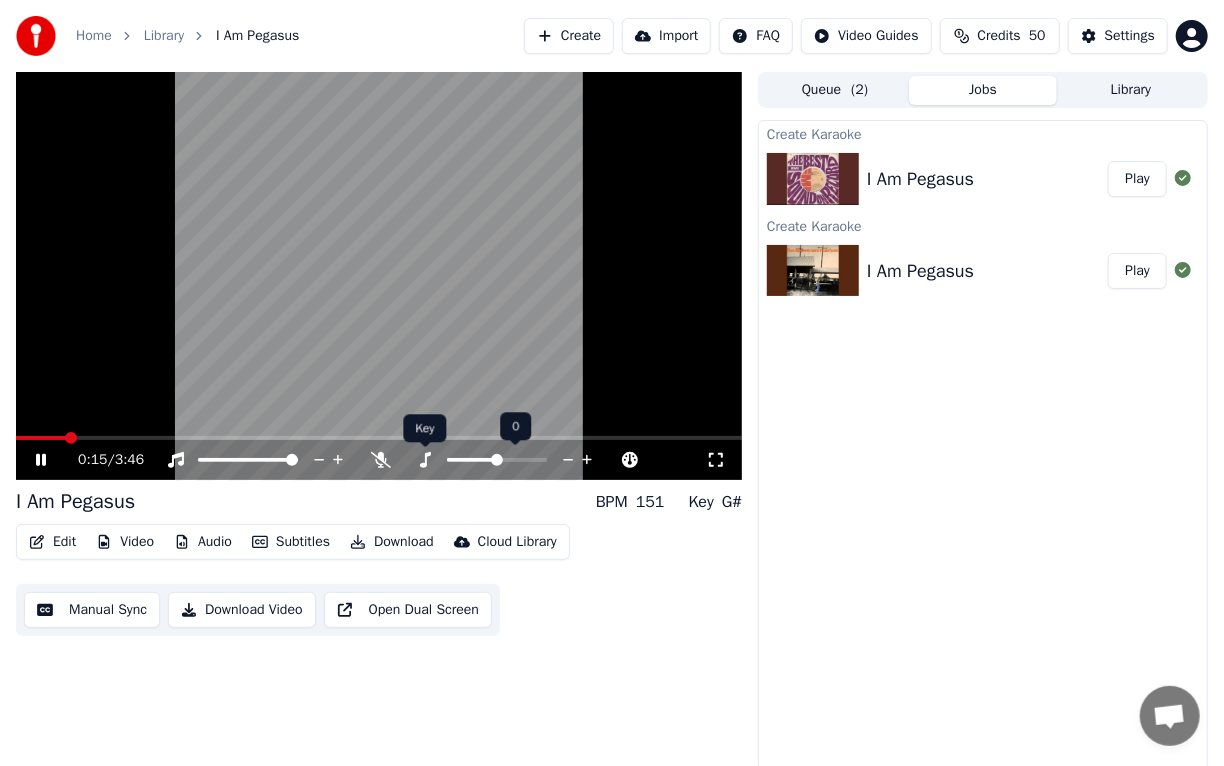 click 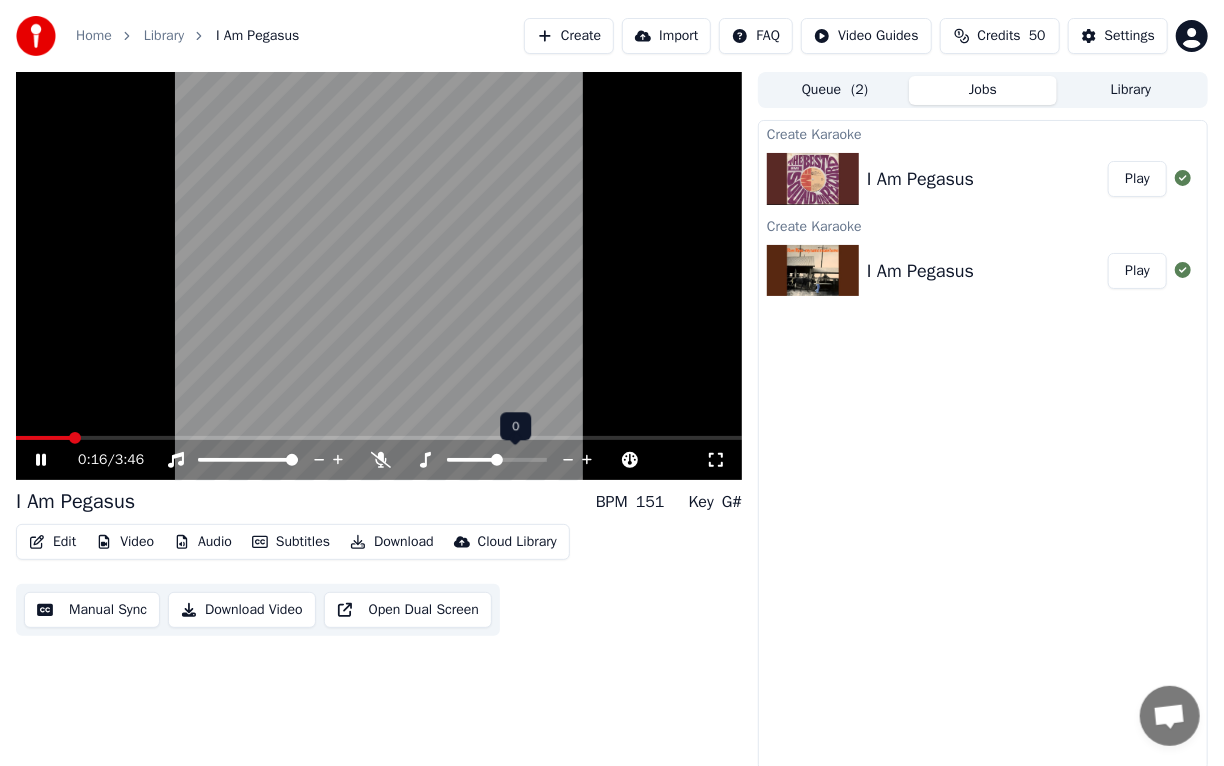 click at bounding box center [472, 460] 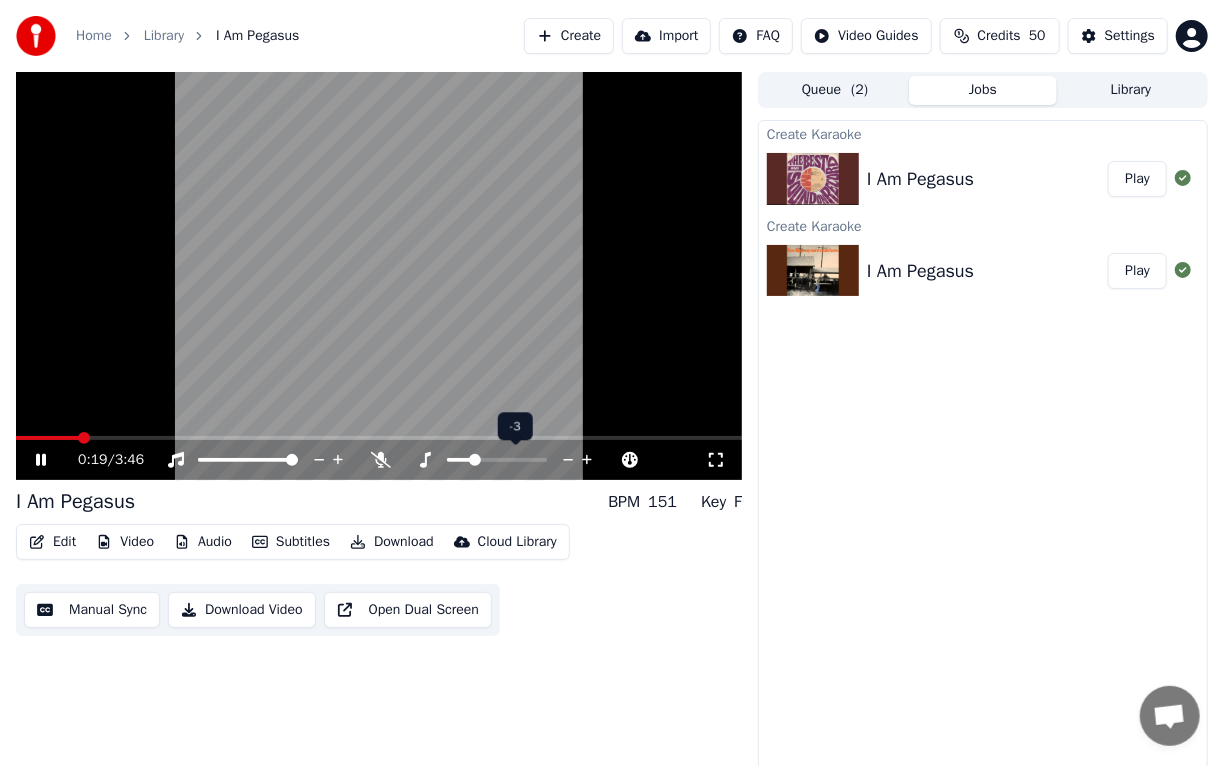click at bounding box center [497, 460] 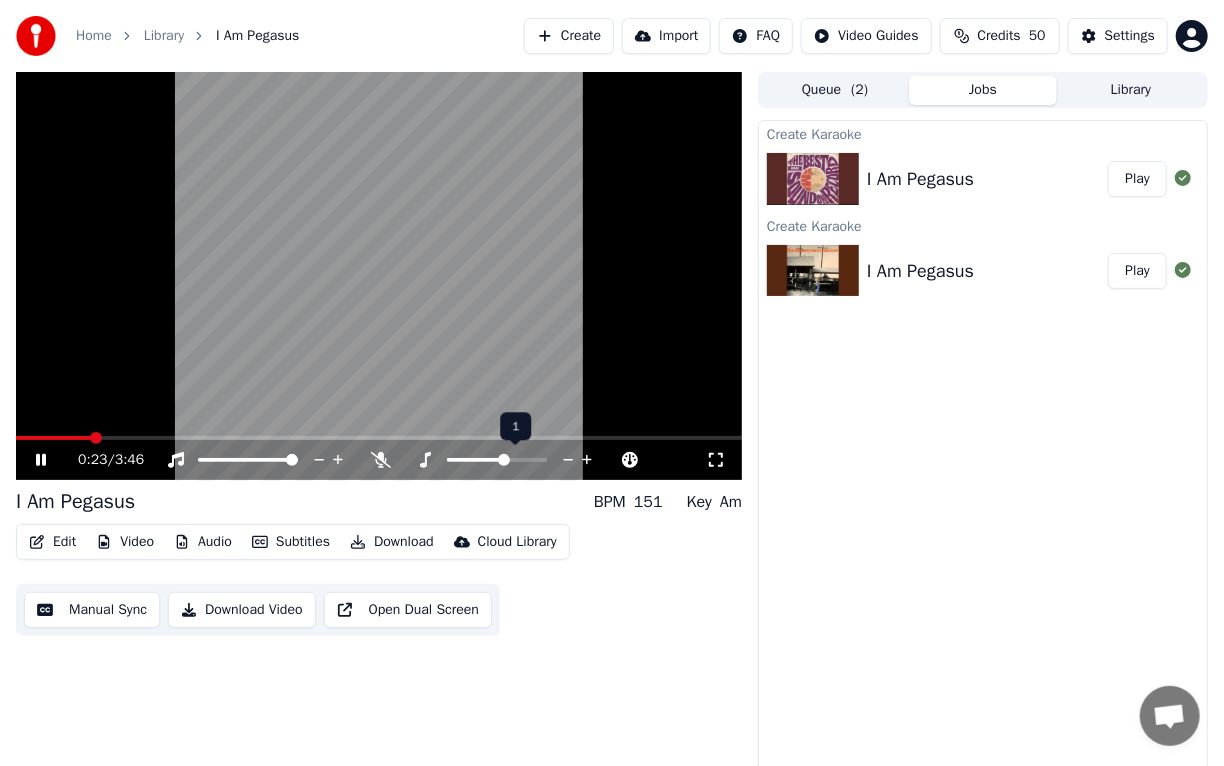 click at bounding box center (497, 460) 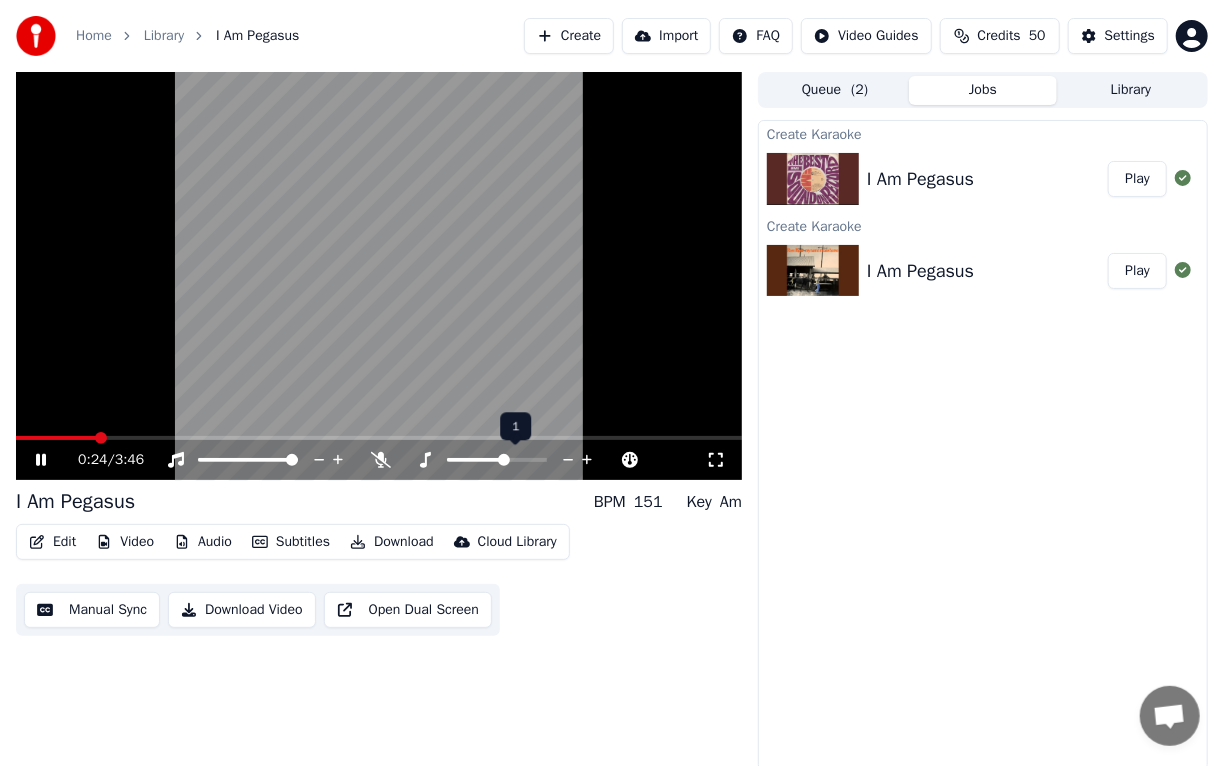 click at bounding box center (497, 460) 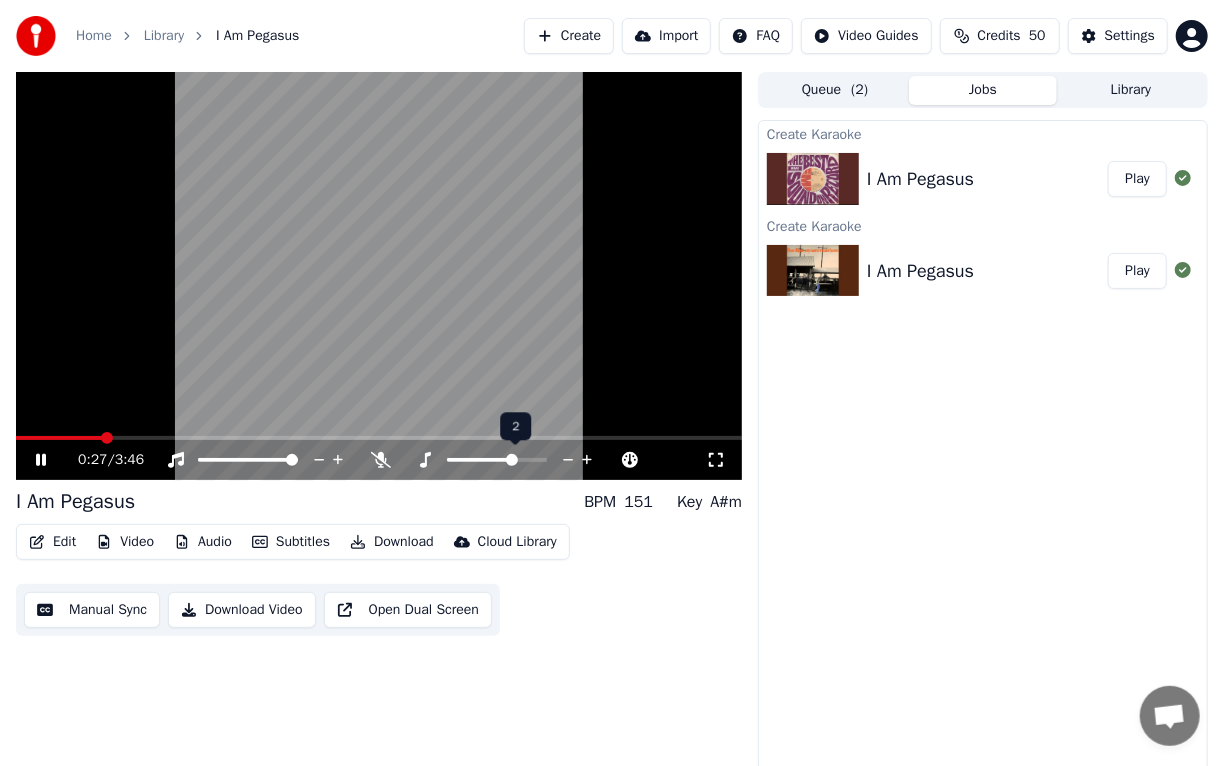 click at bounding box center [515, 460] 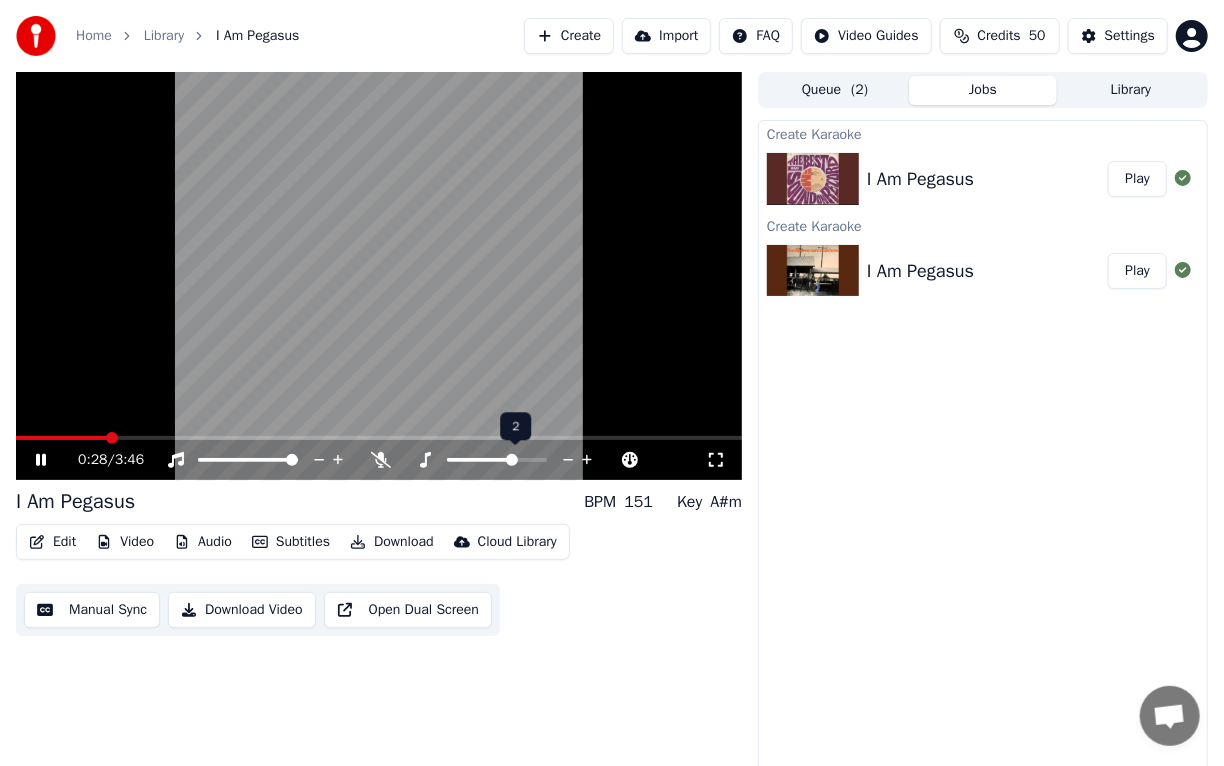 click at bounding box center [497, 460] 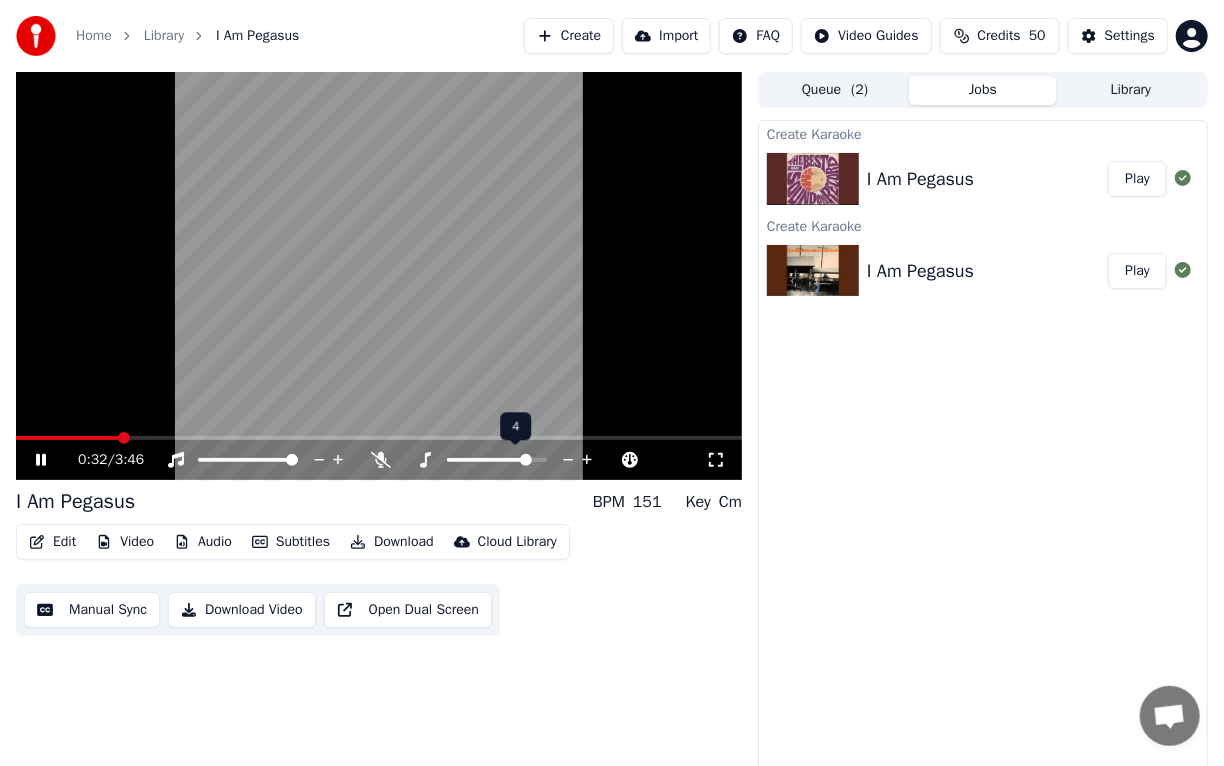 click at bounding box center [515, 460] 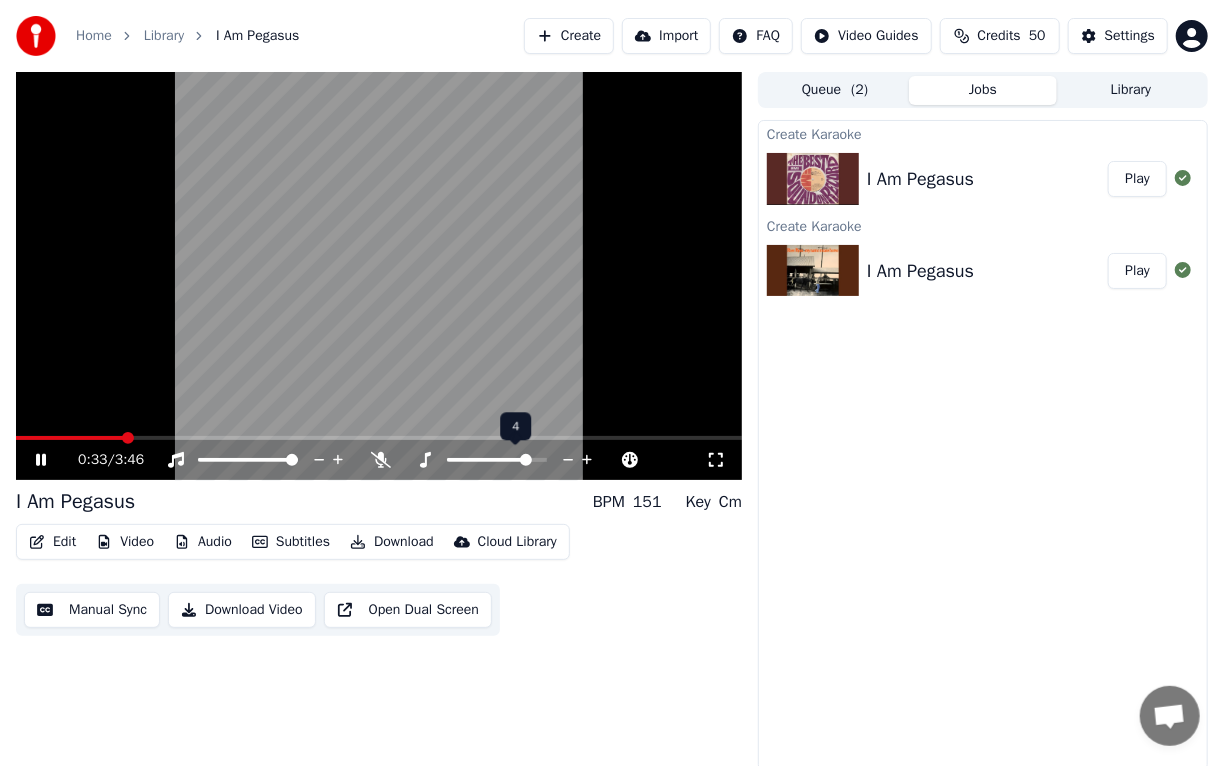 click at bounding box center [515, 460] 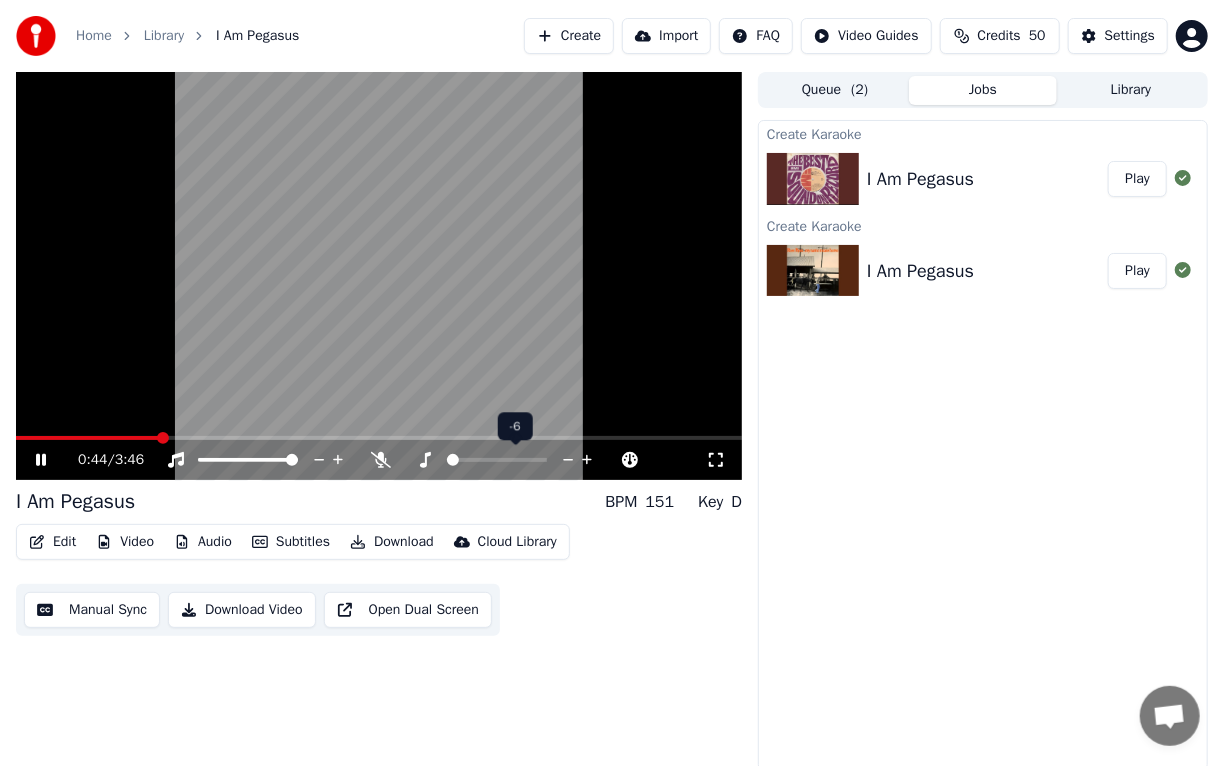 click at bounding box center (453, 460) 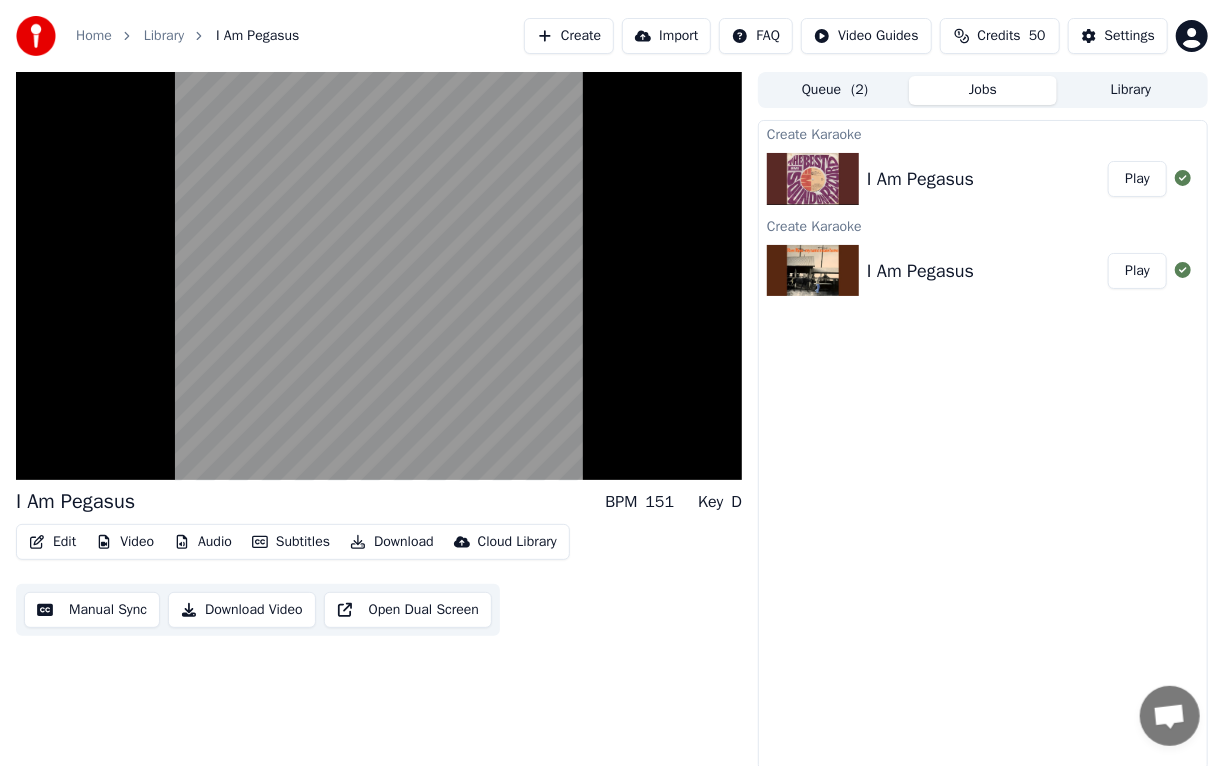 click on "Create Karaoke I Am Pegasus Play Create Karaoke I Am Pegasus Play" at bounding box center [983, 445] 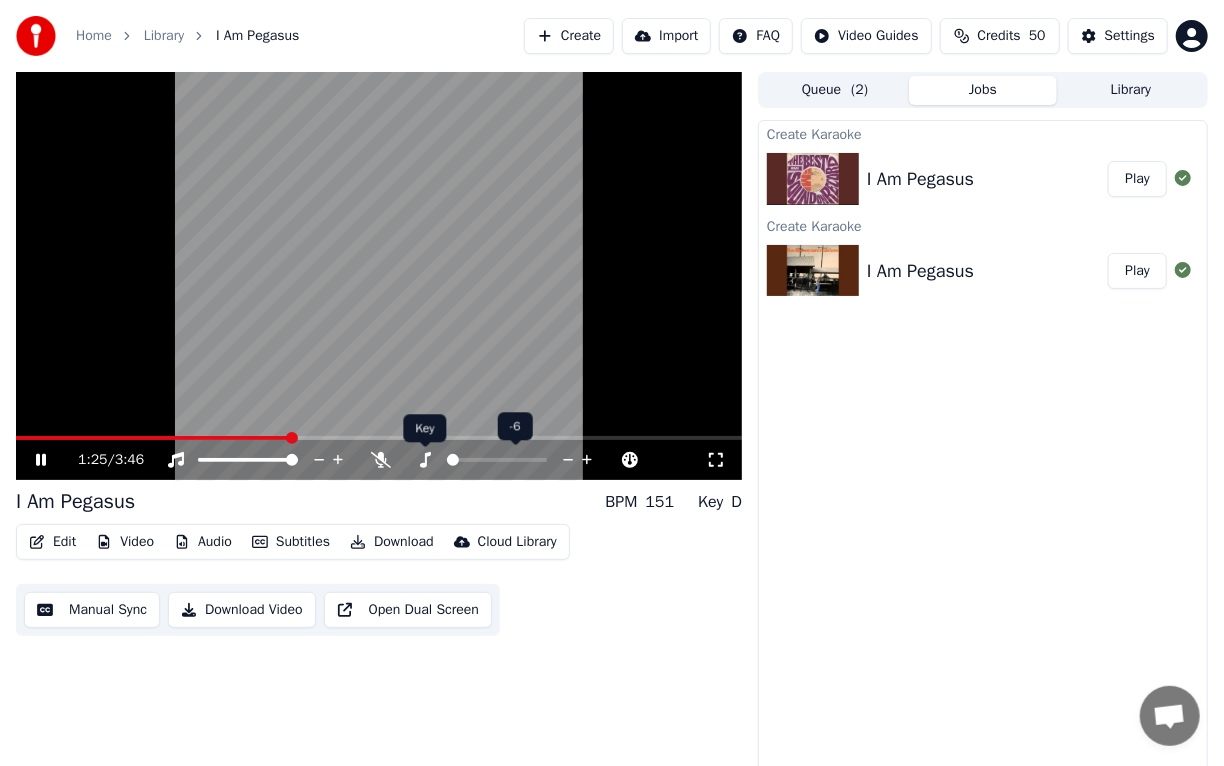 click 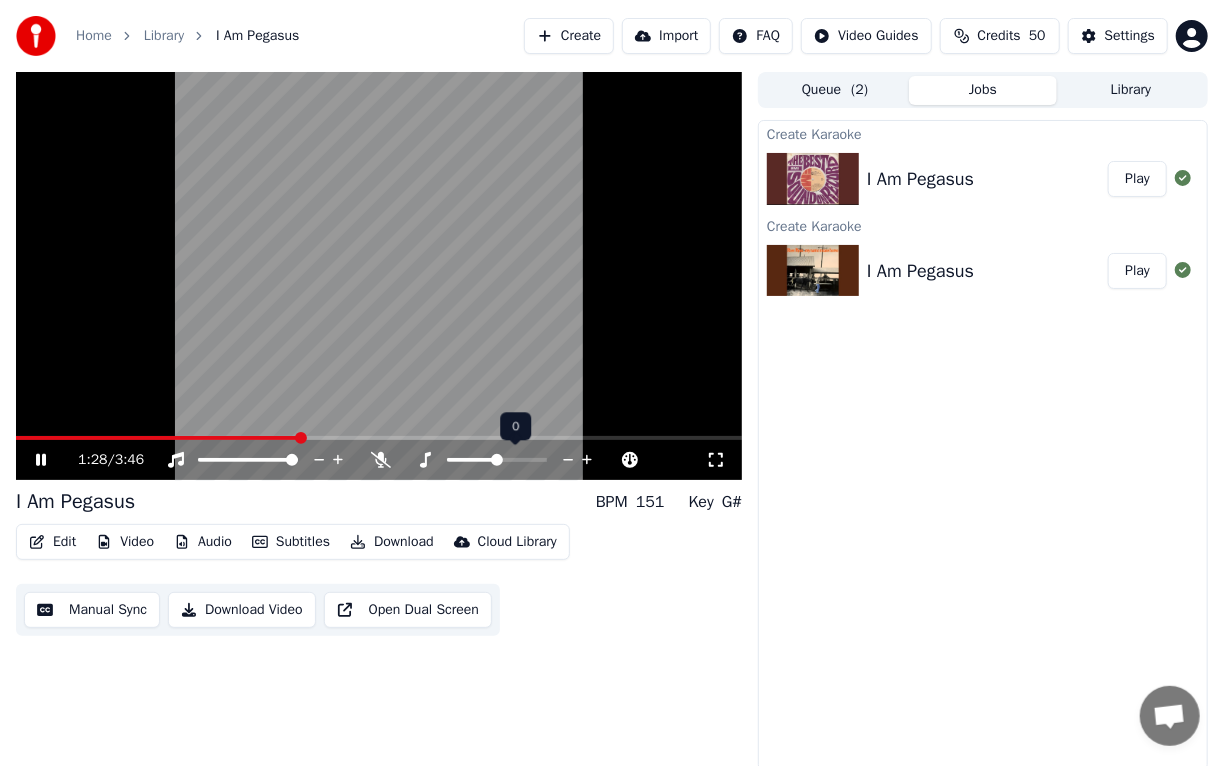 click at bounding box center [515, 460] 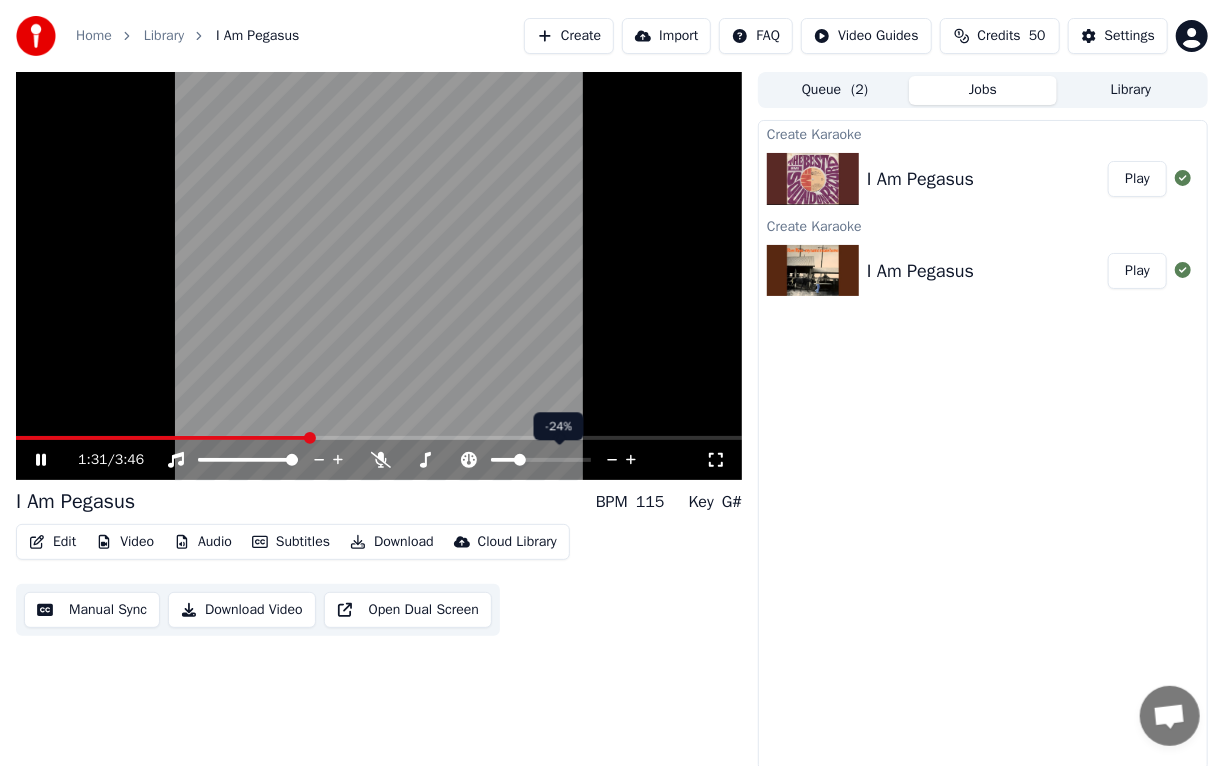 click at bounding box center [504, 460] 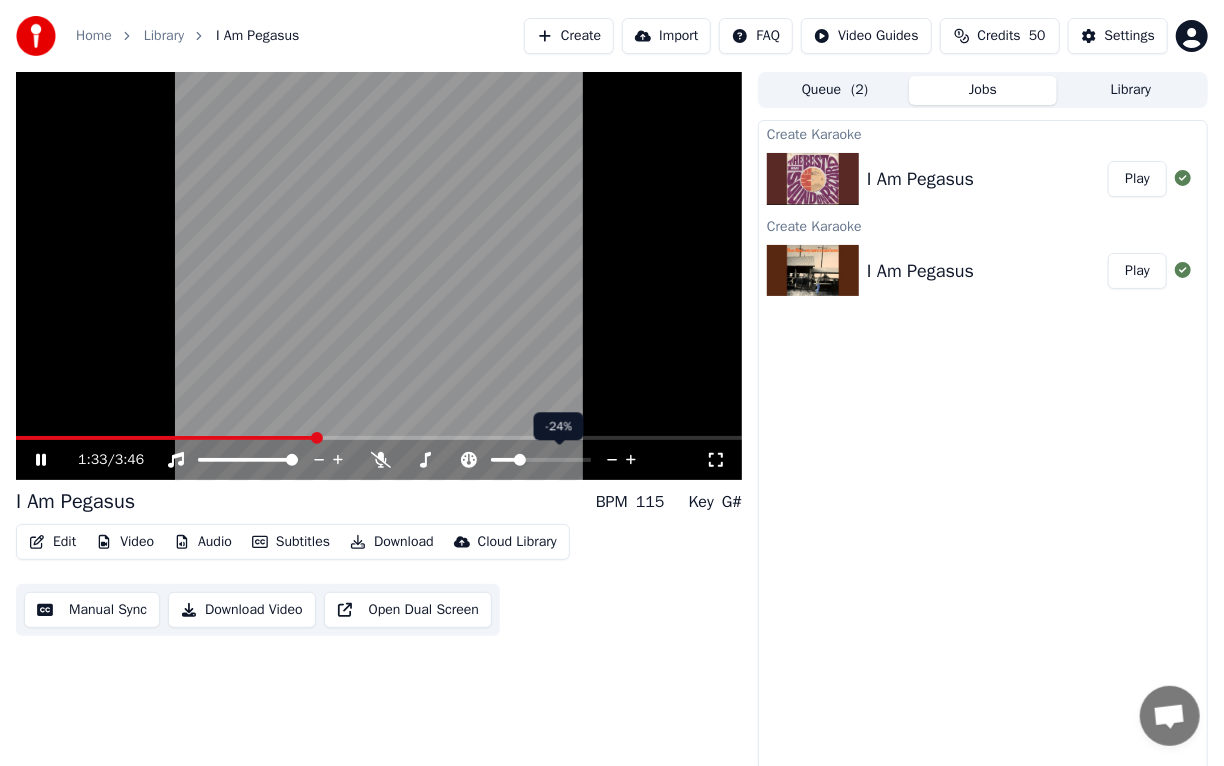 click at bounding box center [504, 460] 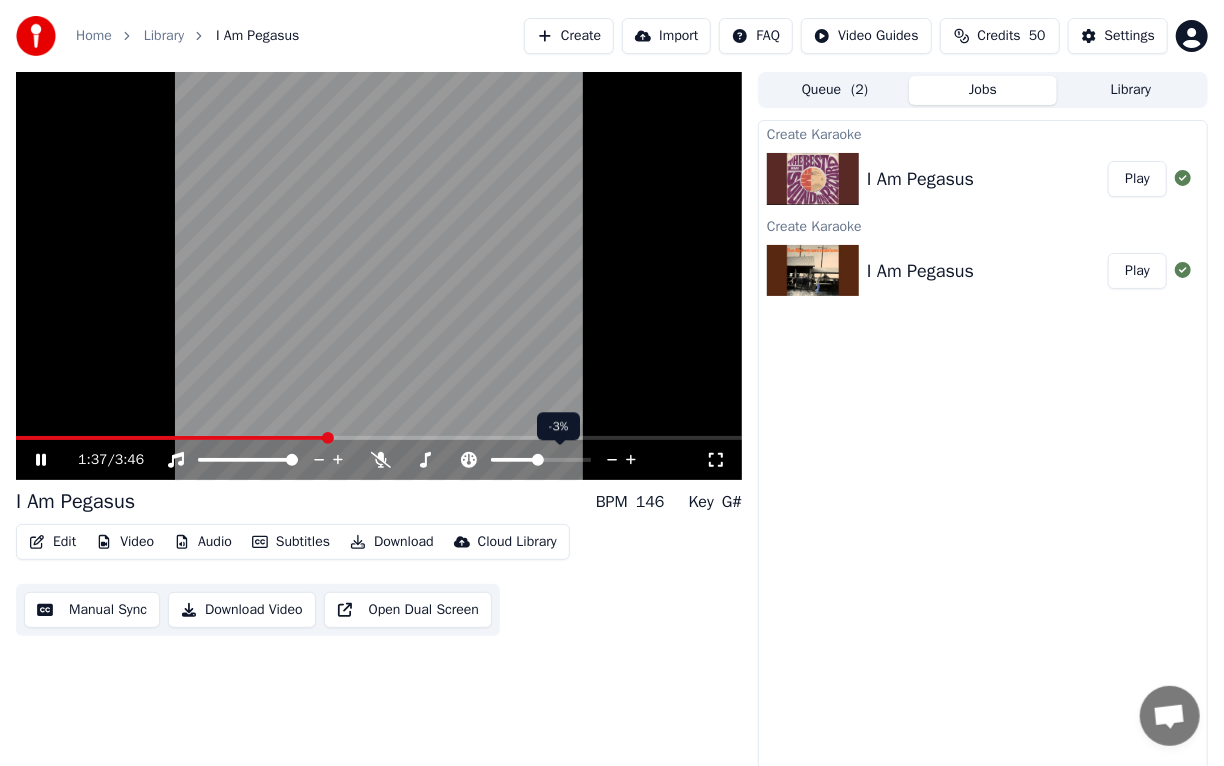 click at bounding box center [538, 460] 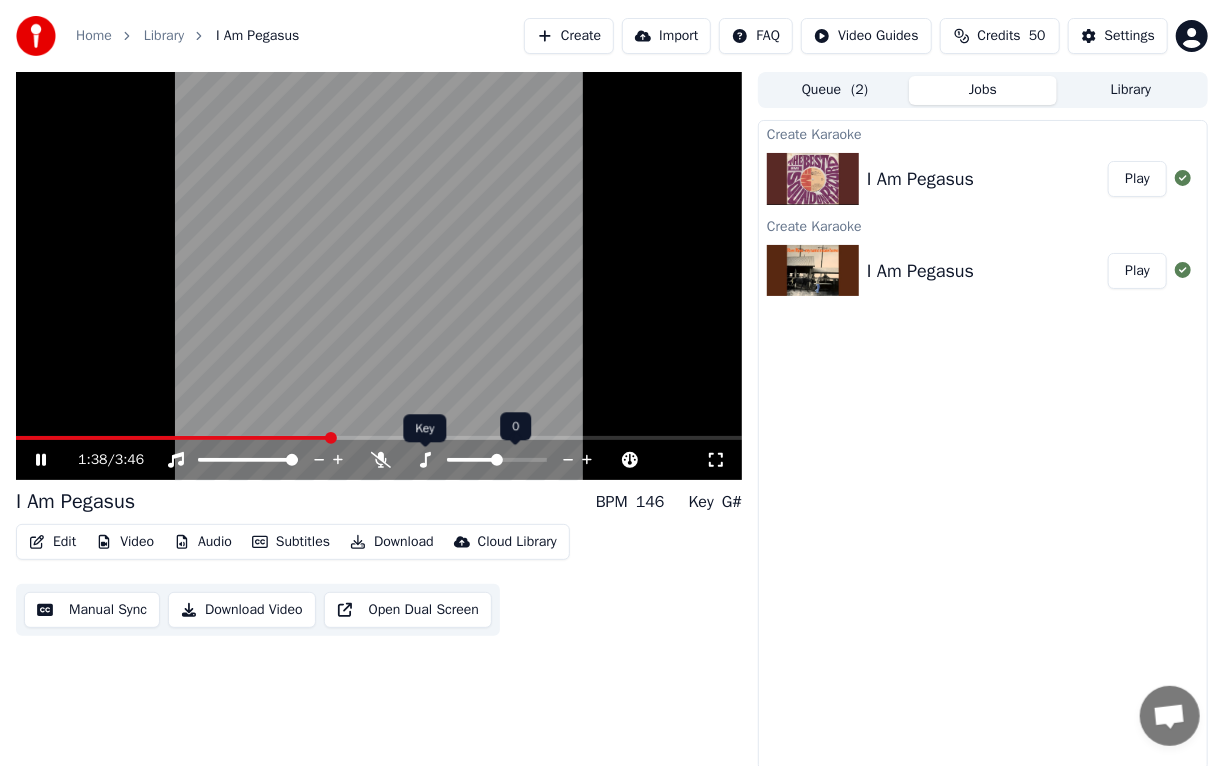 click 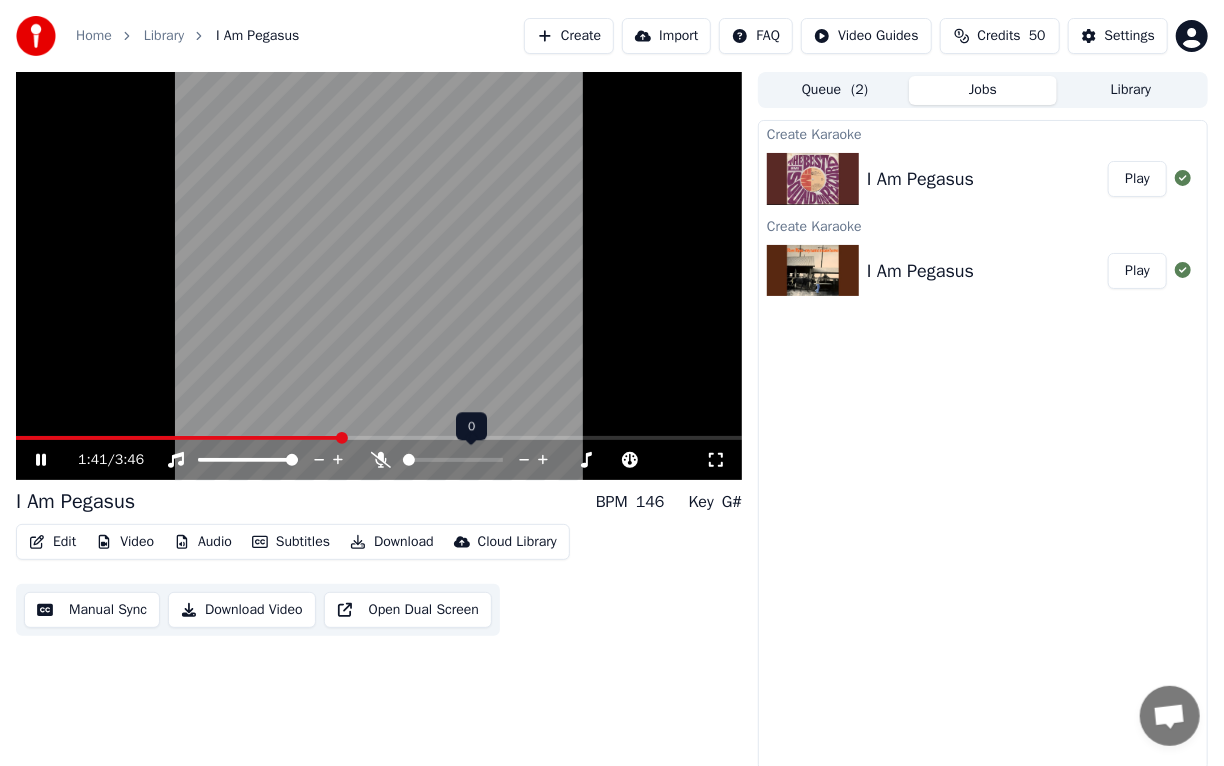 click at bounding box center [409, 460] 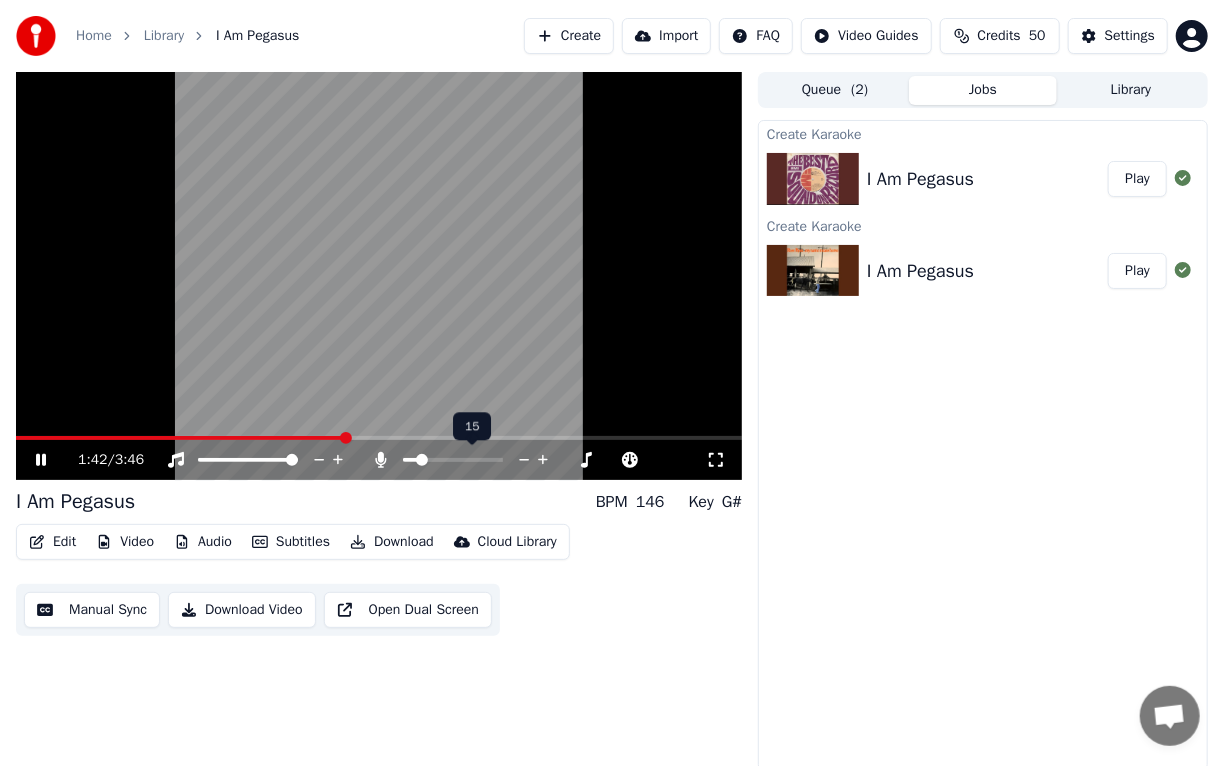 click at bounding box center [453, 460] 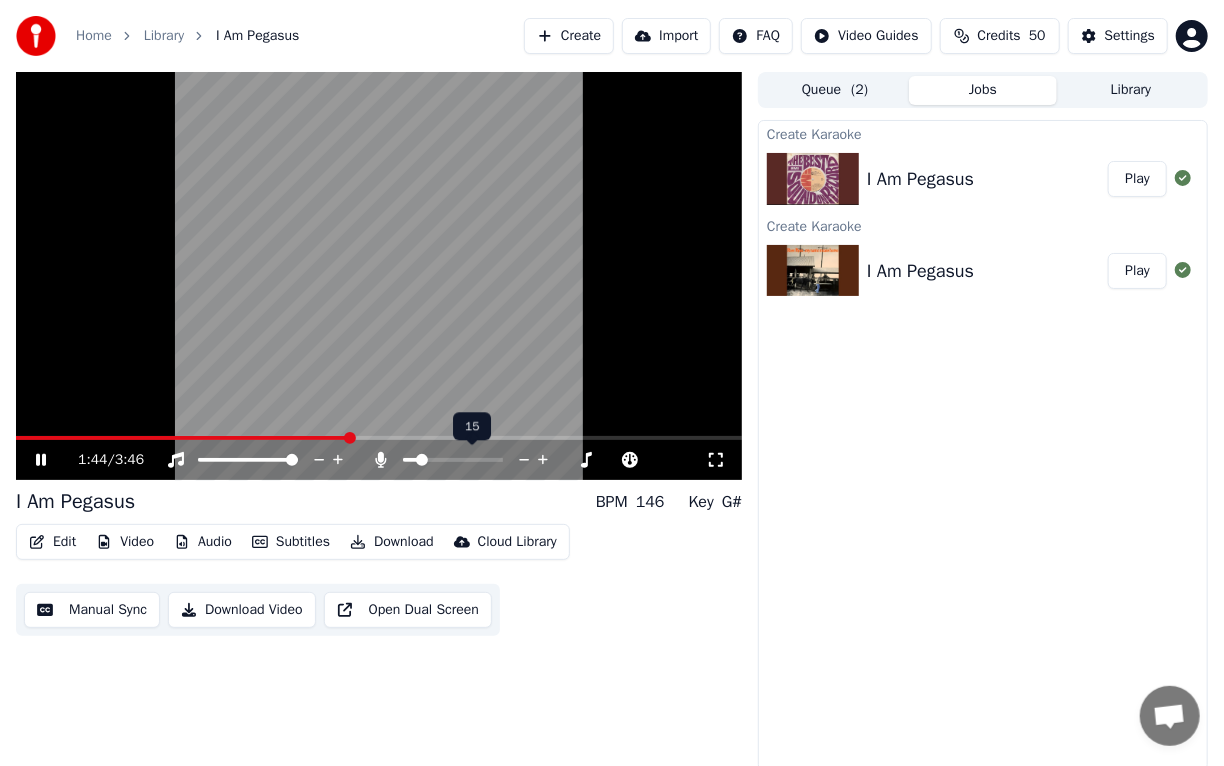 click at bounding box center (422, 460) 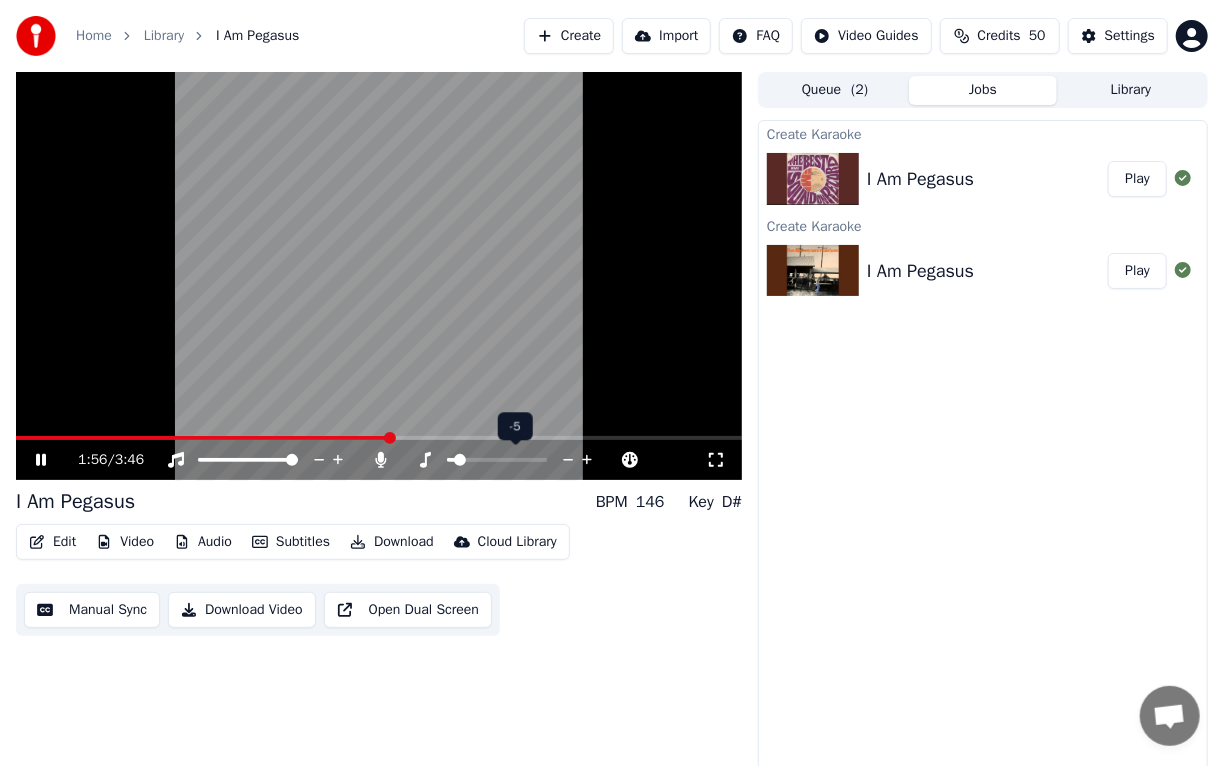 click at bounding box center (451, 460) 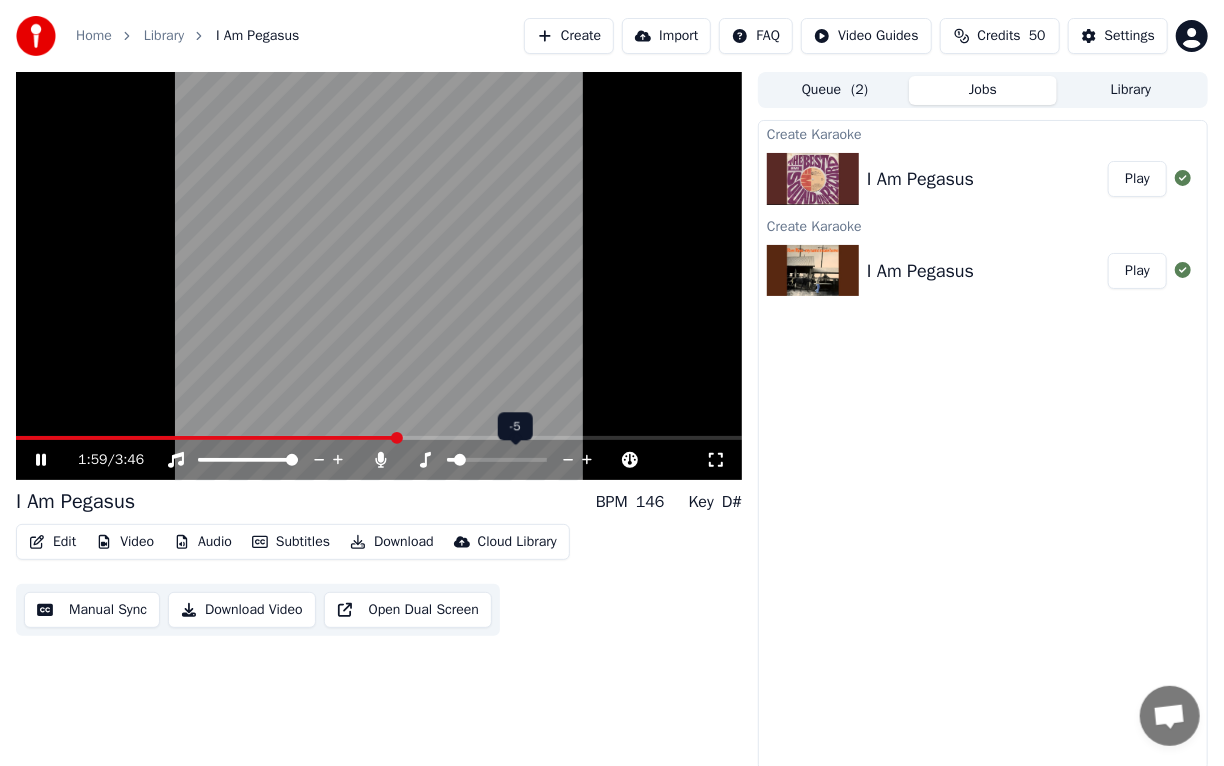 click at bounding box center [497, 460] 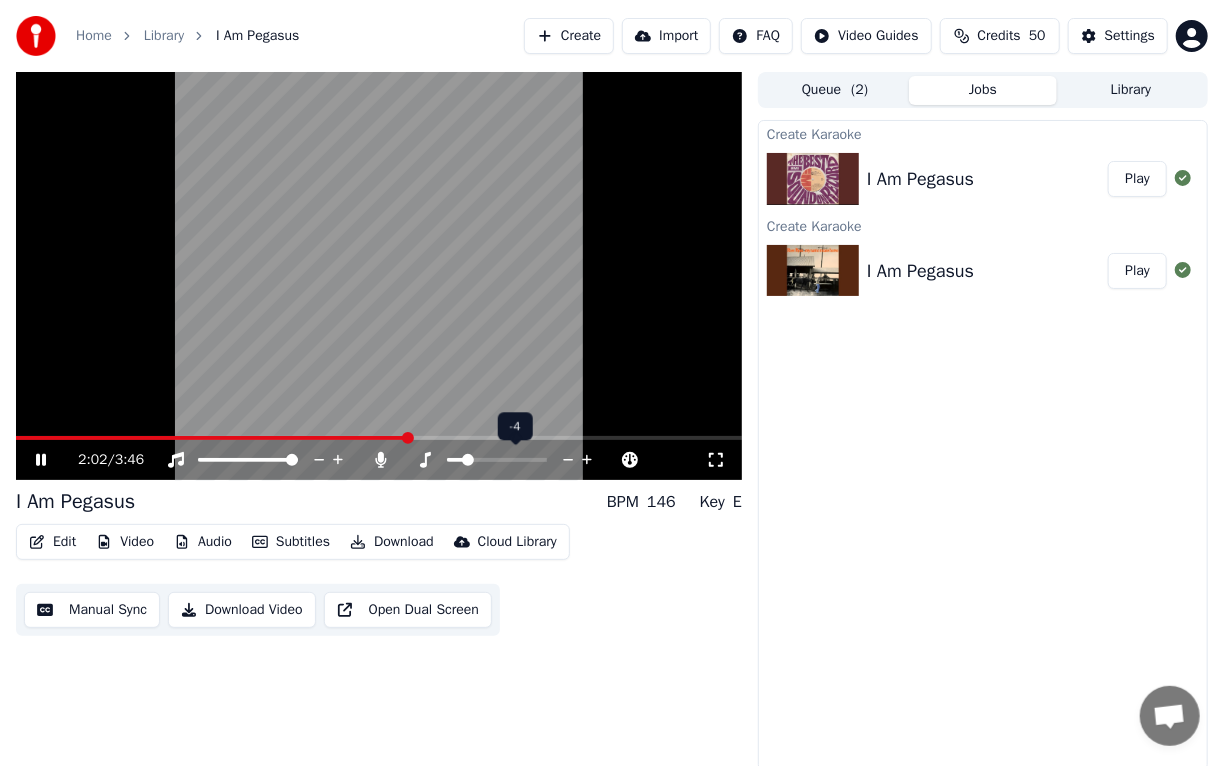click at bounding box center (455, 460) 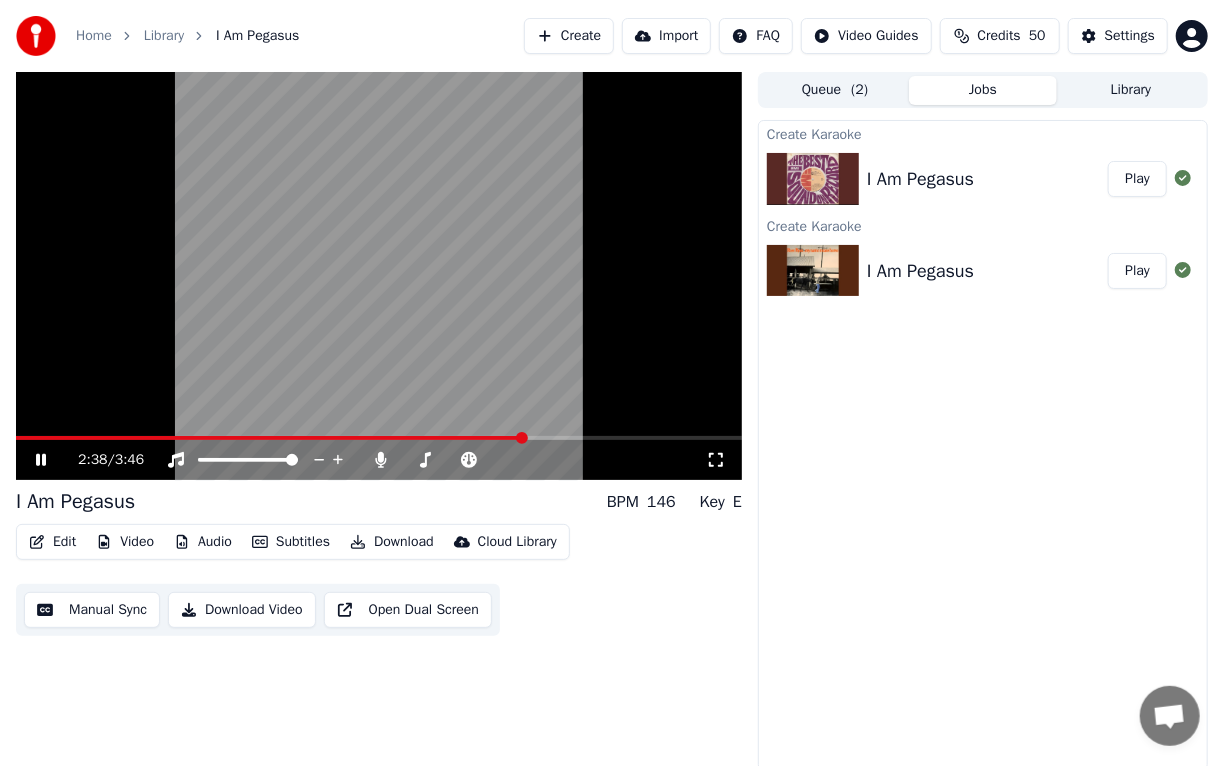 click at bounding box center [379, 276] 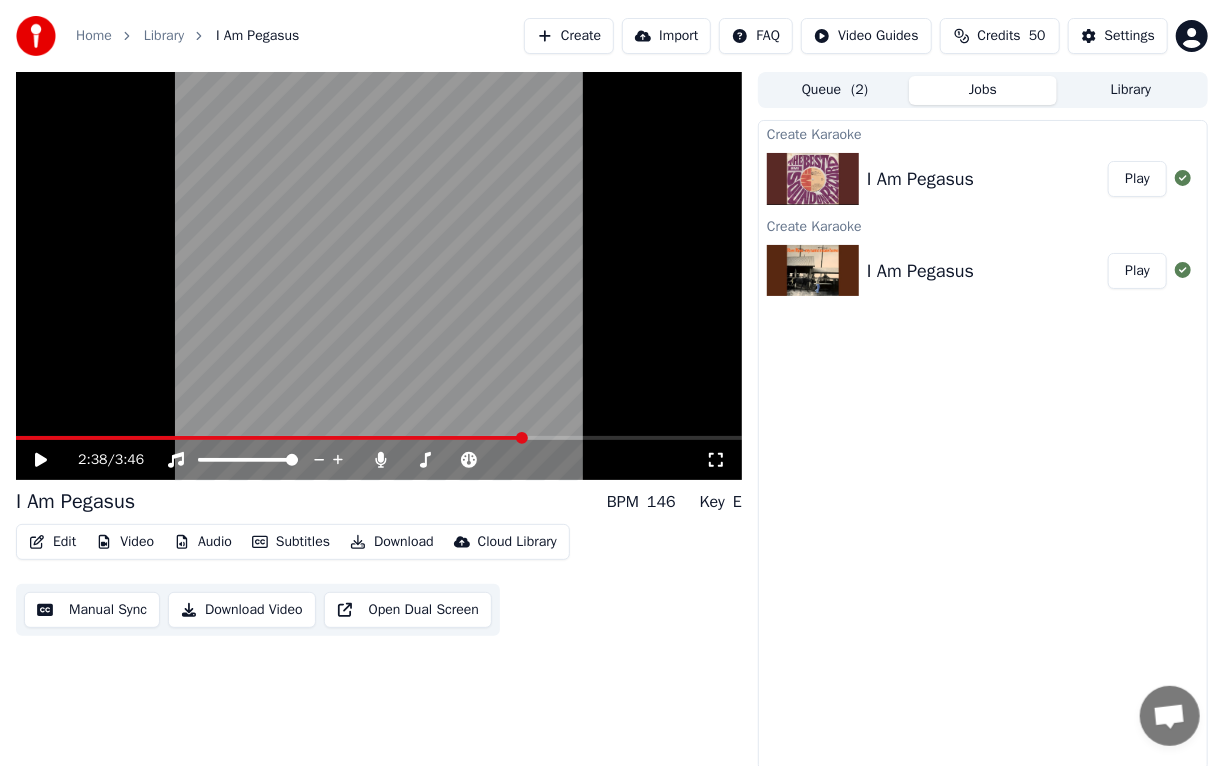 drag, startPoint x: 120, startPoint y: 429, endPoint x: 0, endPoint y: 417, distance: 120.59851 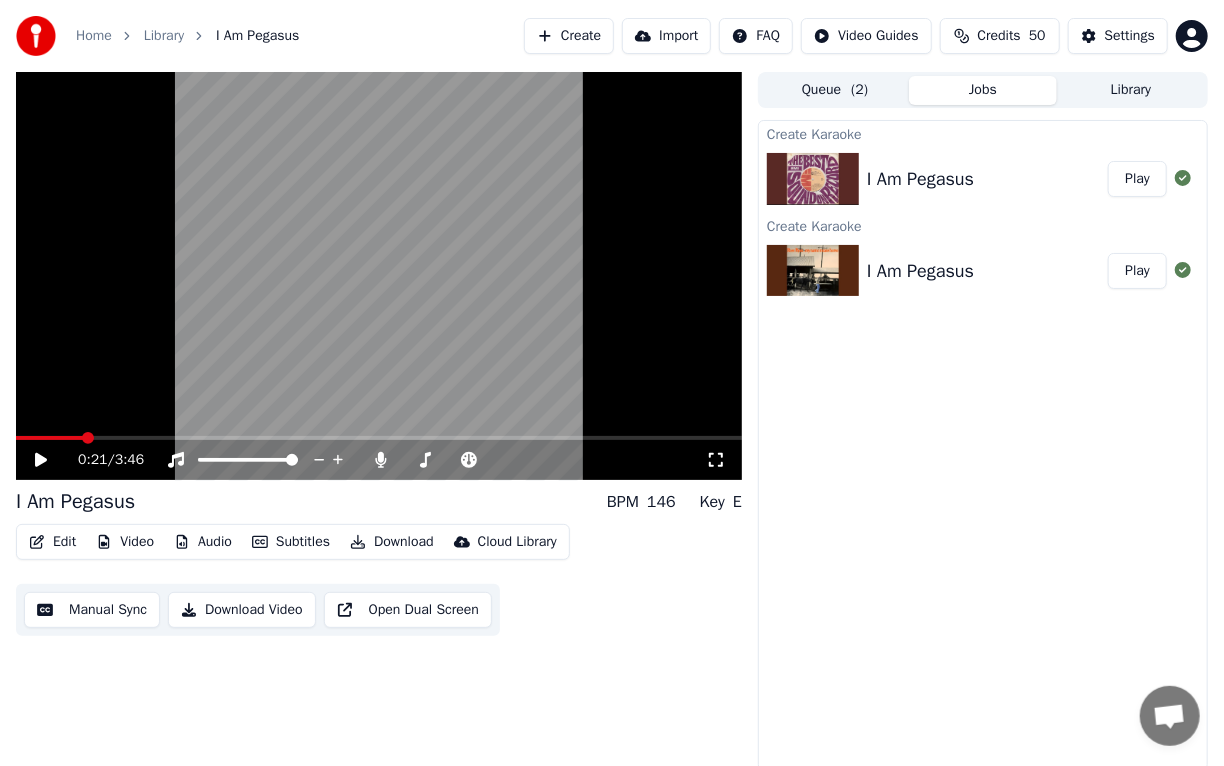 click at bounding box center [88, 438] 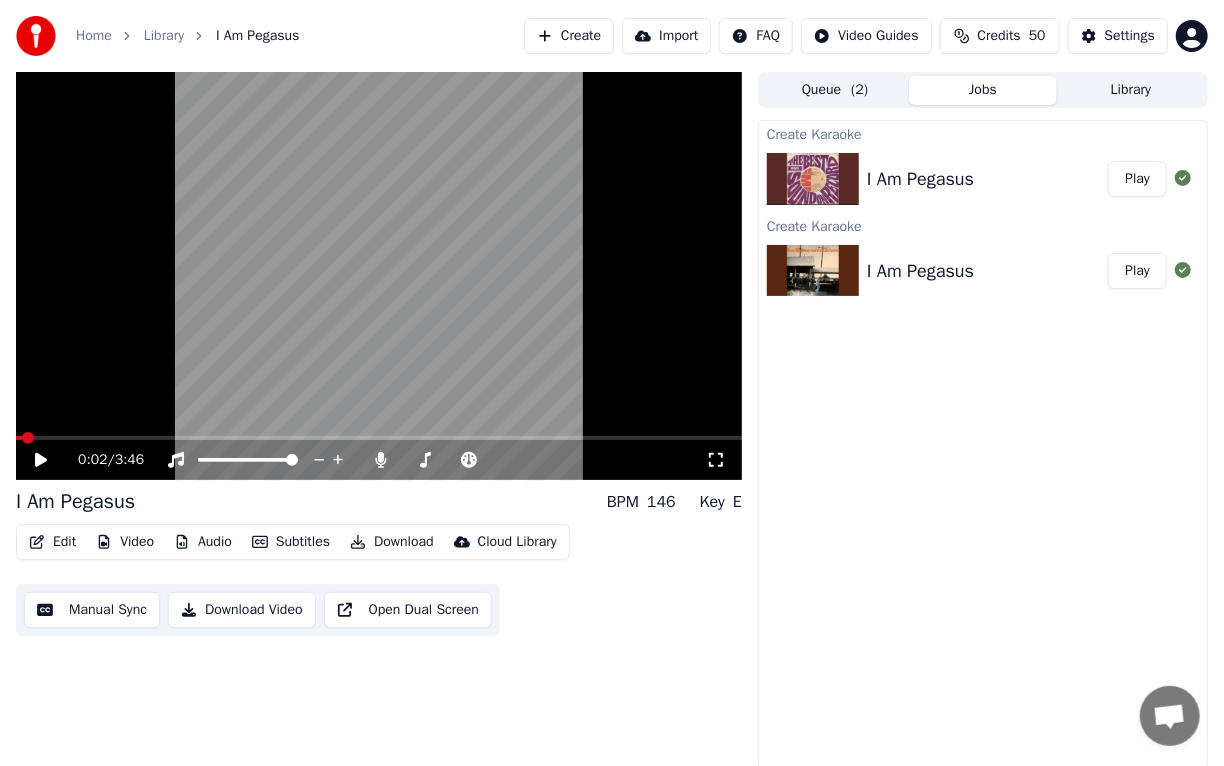 click on "0:02  /  3:46 I Am Pegasus BPM 146 Key E Edit Video Audio Subtitles Download Cloud Library Manual Sync Download Video Open Dual Screen Queue ( 2 ) Jobs Library Create Karaoke I Am Pegasus Play Create Karaoke I Am Pegasus Play" at bounding box center (612, 421) 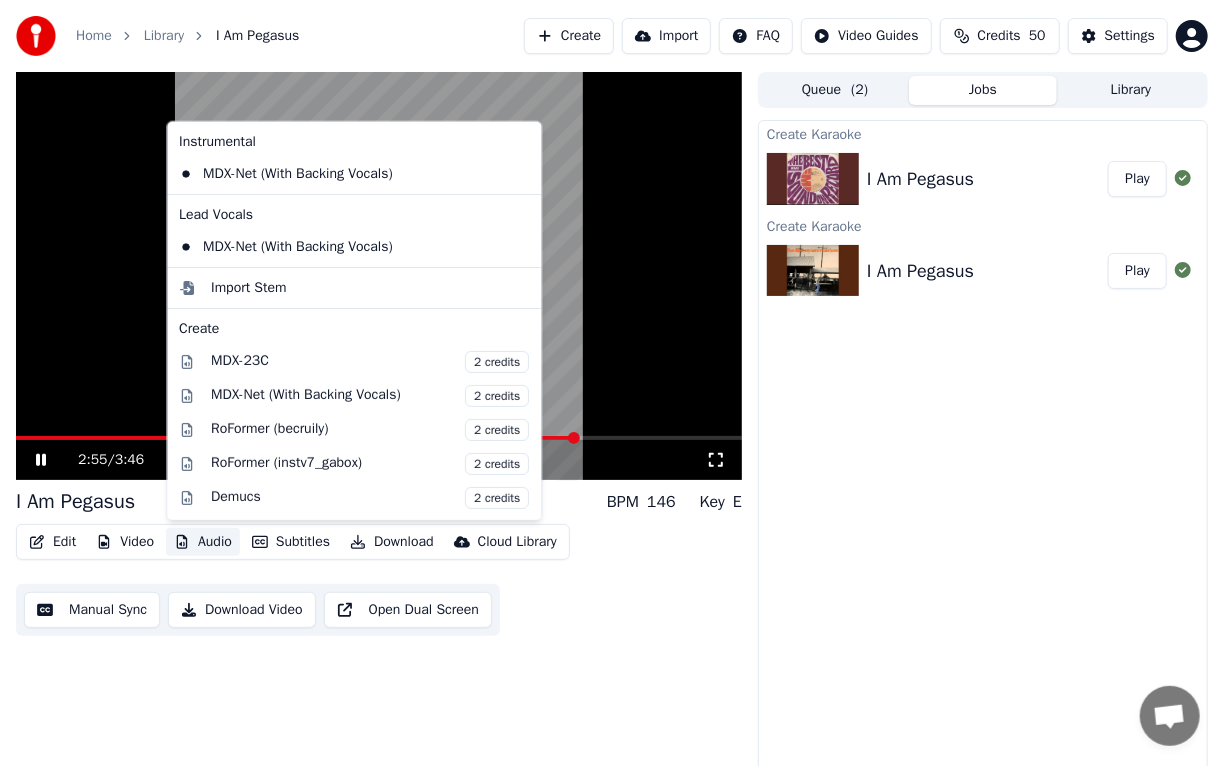 click on "Audio" at bounding box center (203, 542) 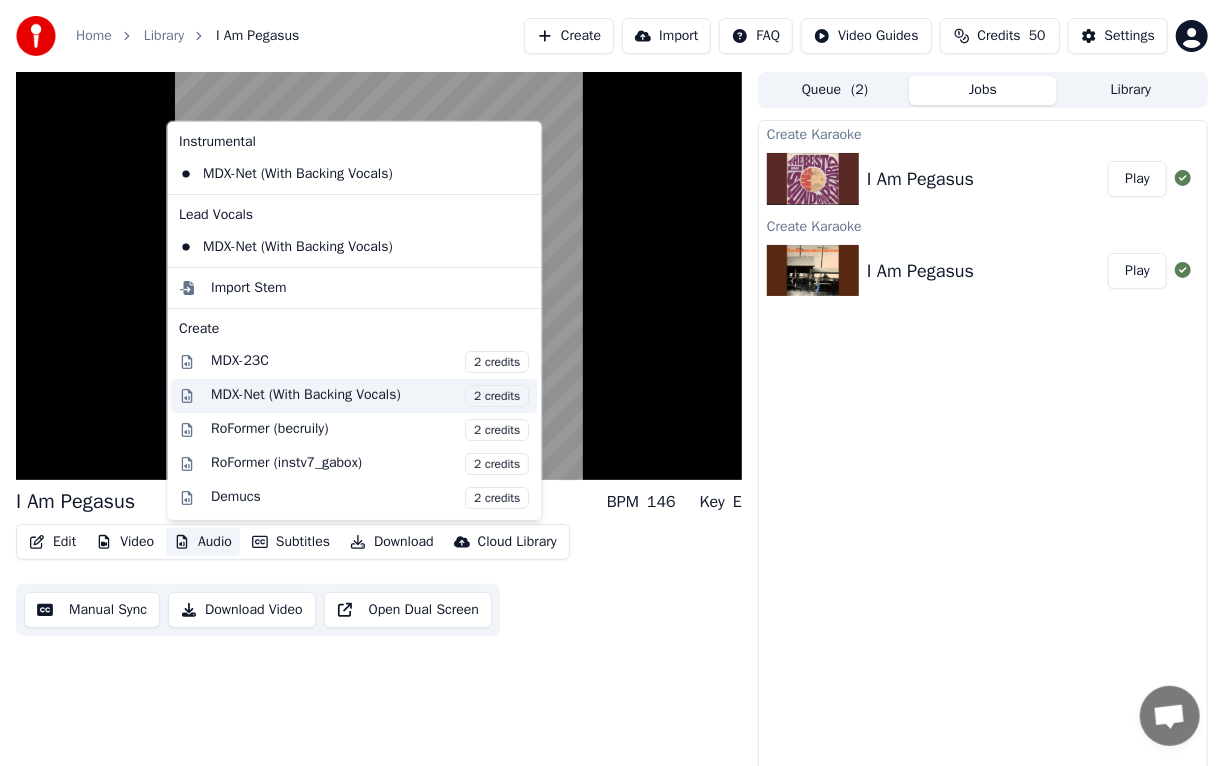 click on "MDX-Net (With Backing Vocals) 2 credits" at bounding box center (370, 396) 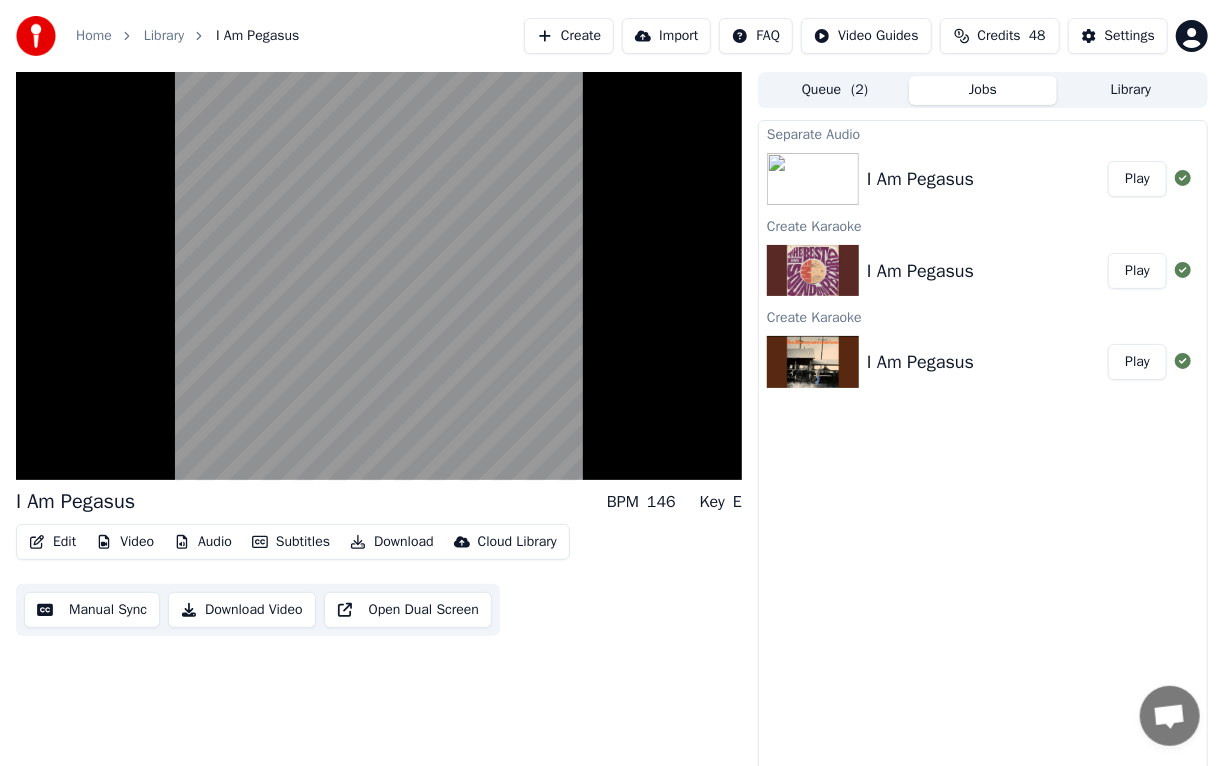 click on "Download" at bounding box center (392, 542) 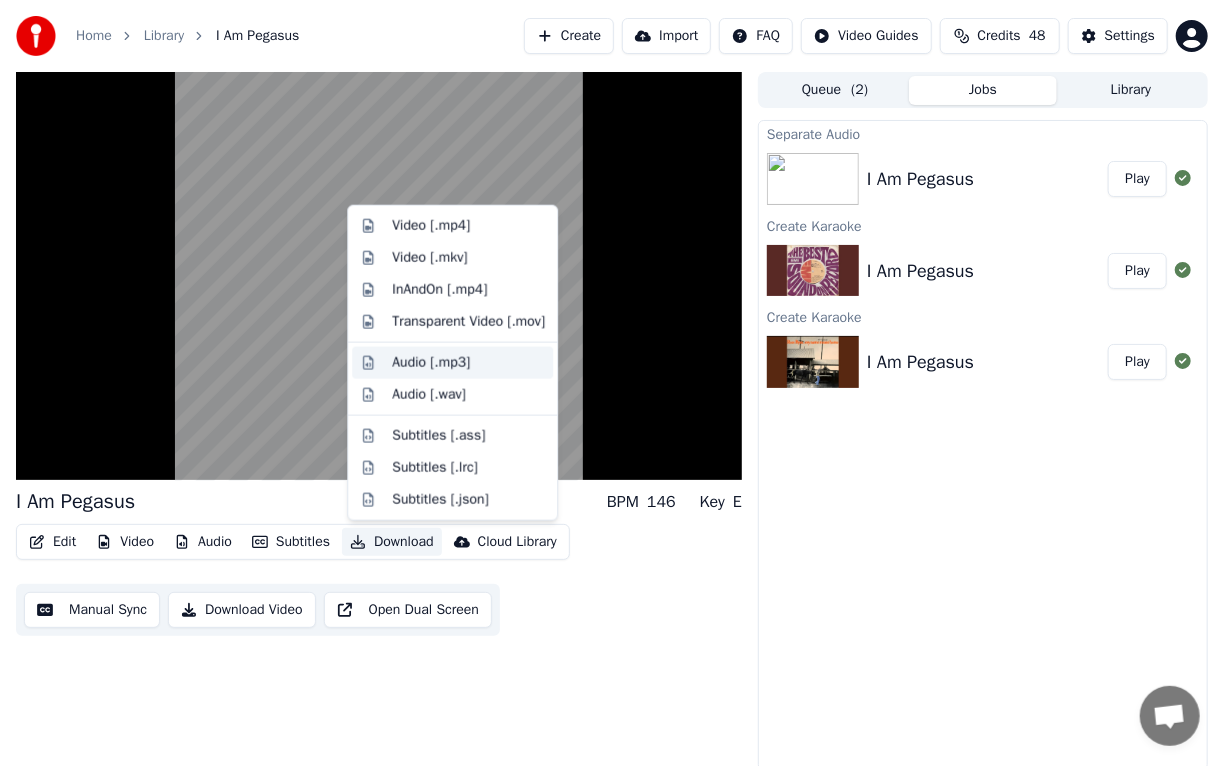 click on "Audio [.mp3]" at bounding box center (431, 363) 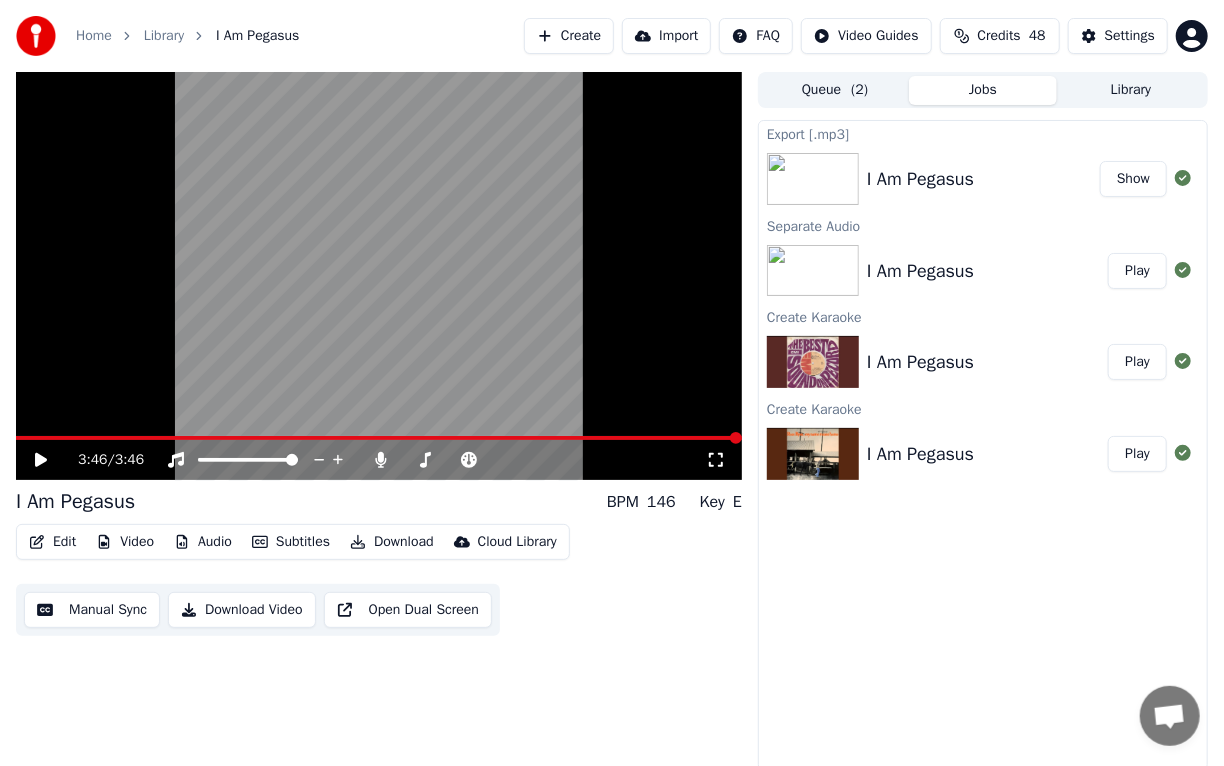 click on "Library" at bounding box center (1131, 90) 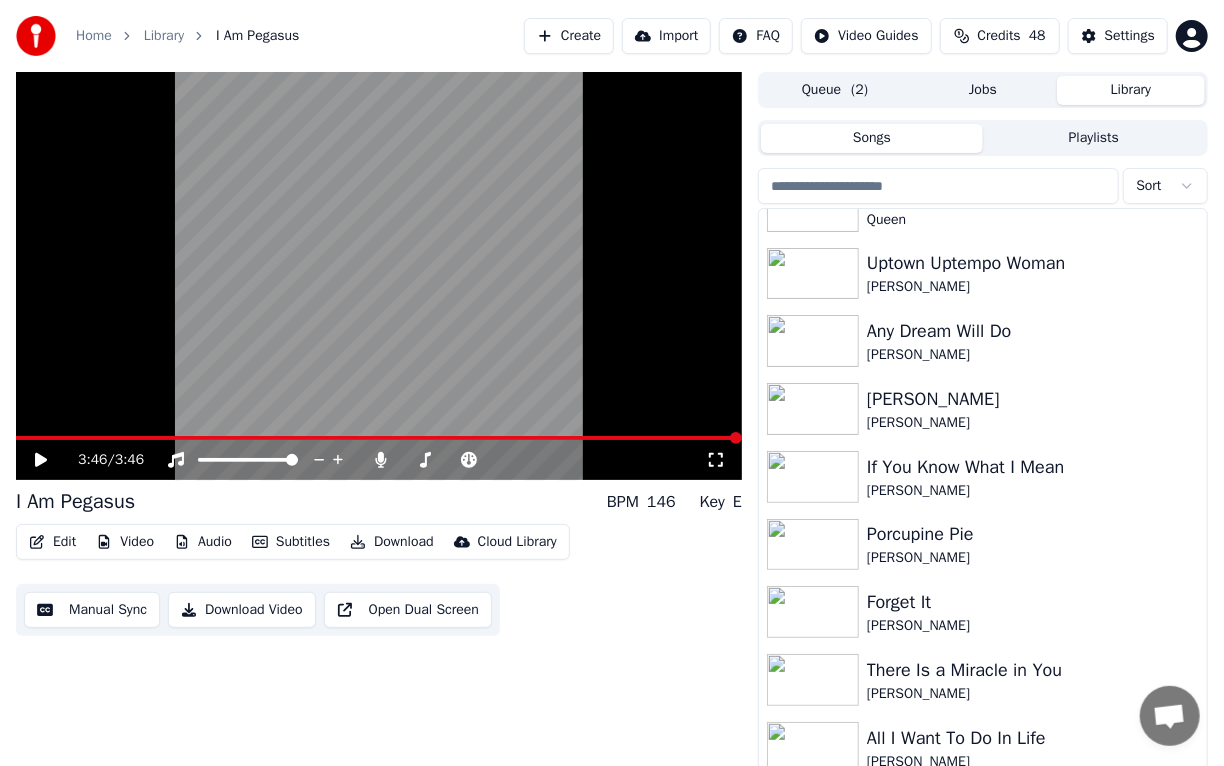 scroll, scrollTop: 1047, scrollLeft: 0, axis: vertical 